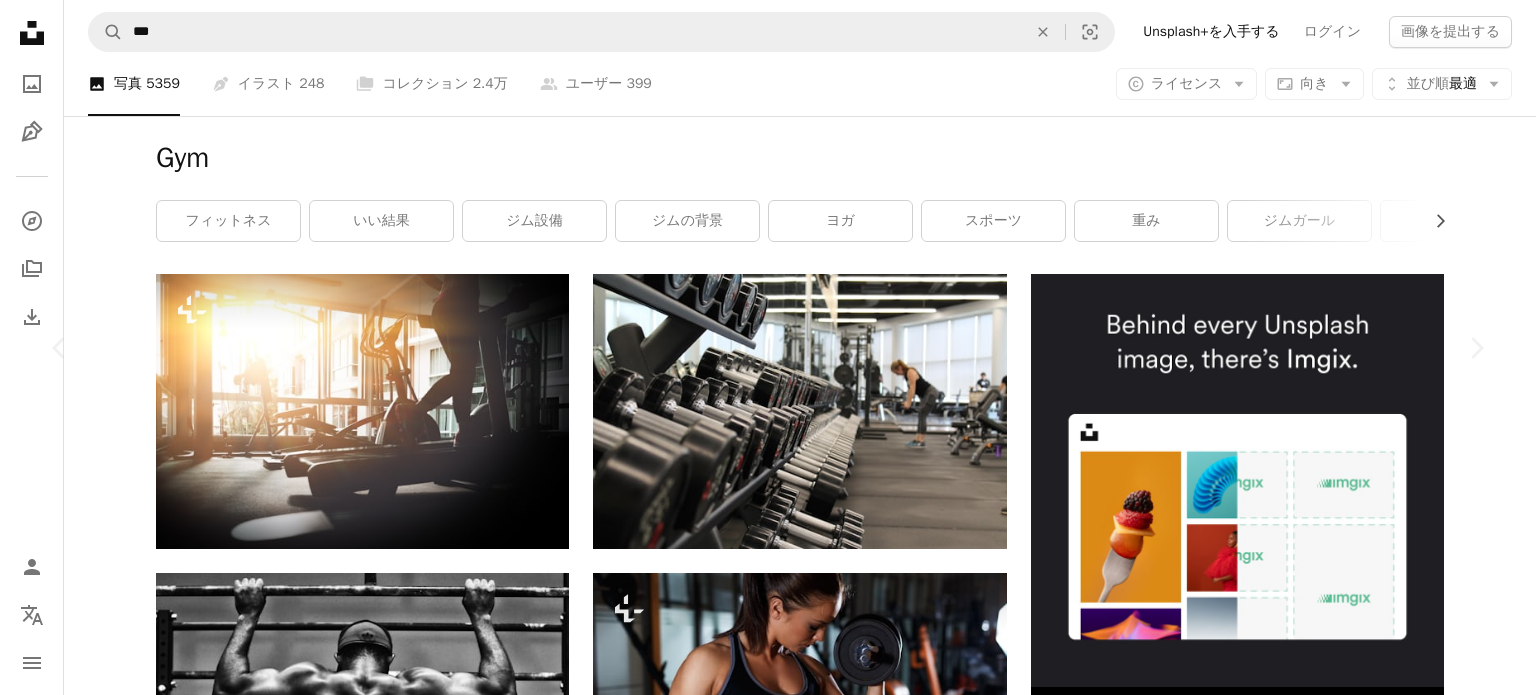 scroll, scrollTop: 4864, scrollLeft: 0, axis: vertical 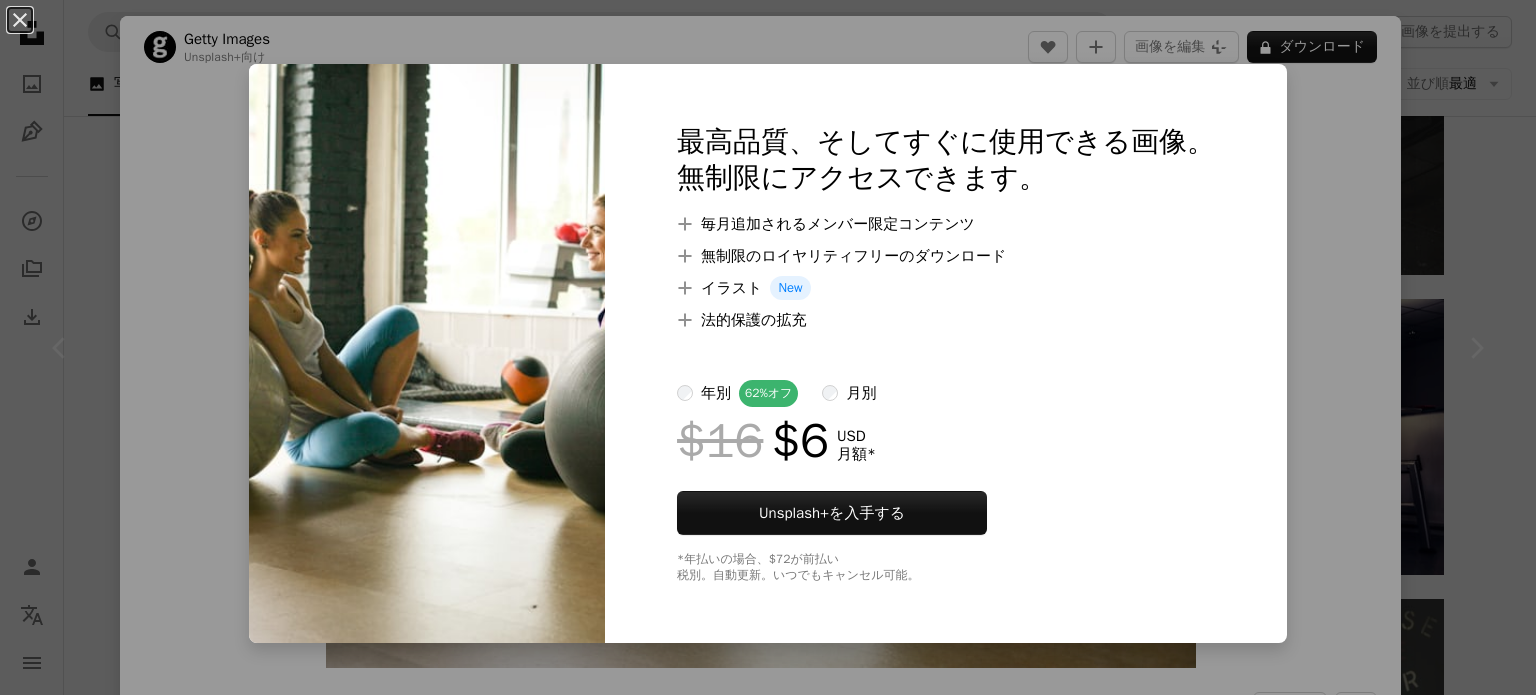 click on "An X shape 最高品質、そしてすぐに使用できる画像。 無制限にアクセスできます。 A plus sign 毎月追加されるメンバー限定コンテンツ A plus sign 無制限のロイヤリティフリーのダウンロード A plus sign イラスト  New A plus sign 法的保護の拡充 年別 62% オフ 月別 $16   $6 USD 月額 * Unsplash+ を入手する *年払いの場合、 $72 が前払い 税別。自動更新。いつでもキャンセル可能。" at bounding box center [768, 347] 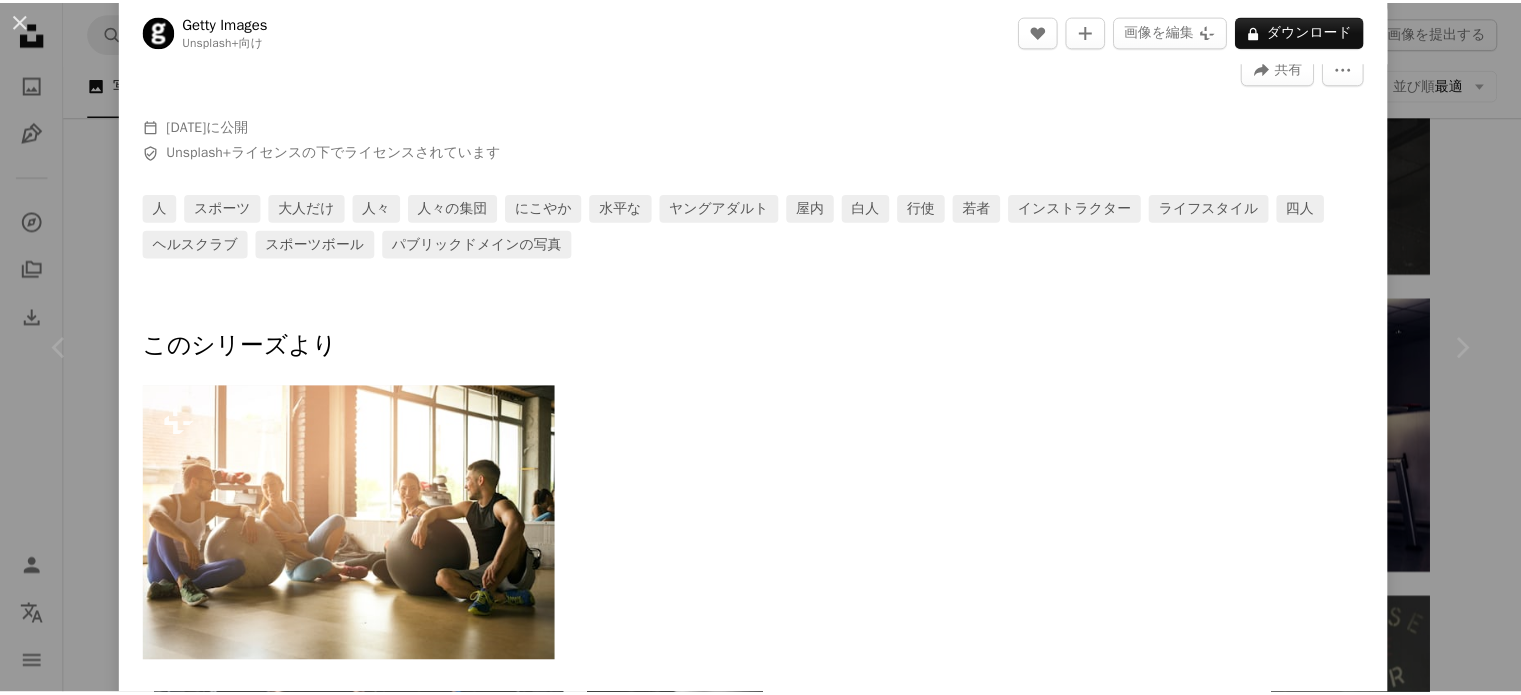 scroll, scrollTop: 0, scrollLeft: 0, axis: both 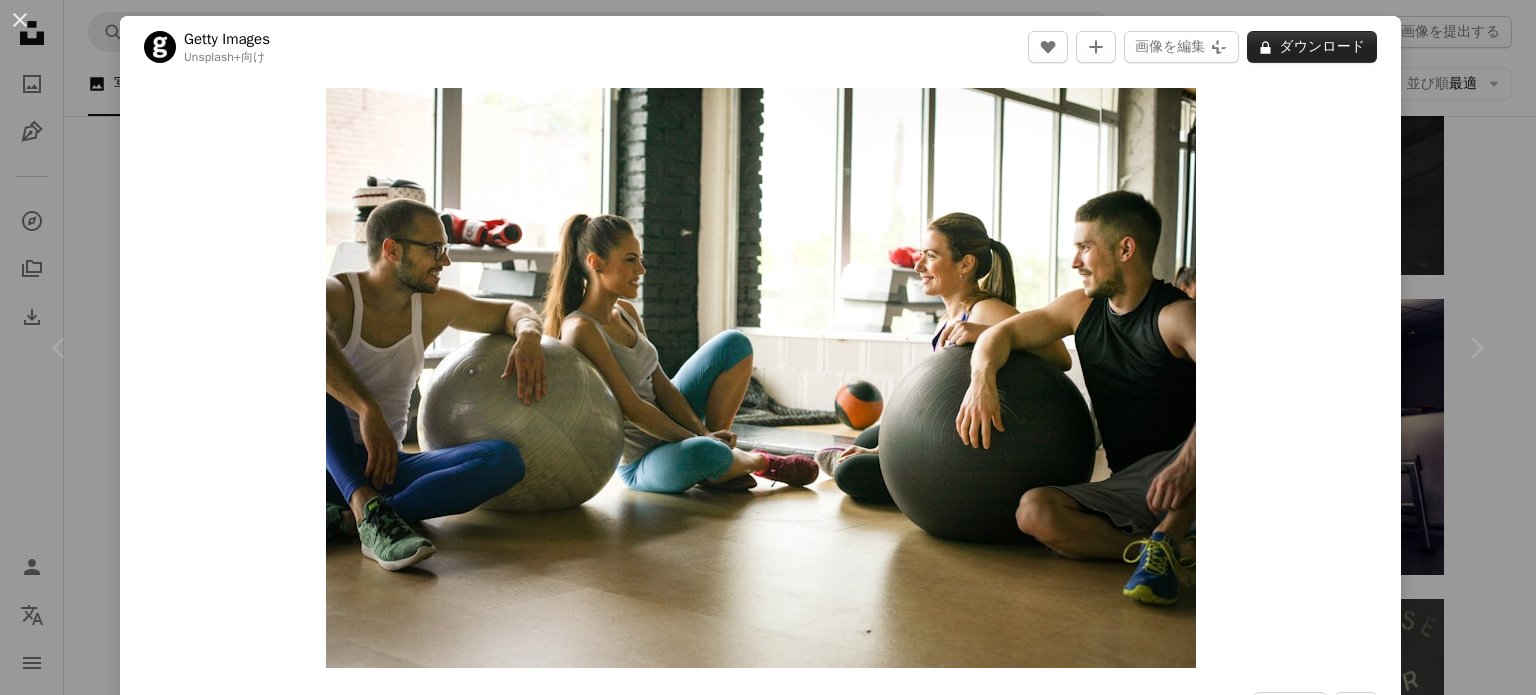 click on "A lock   ダウンロード" at bounding box center (1312, 47) 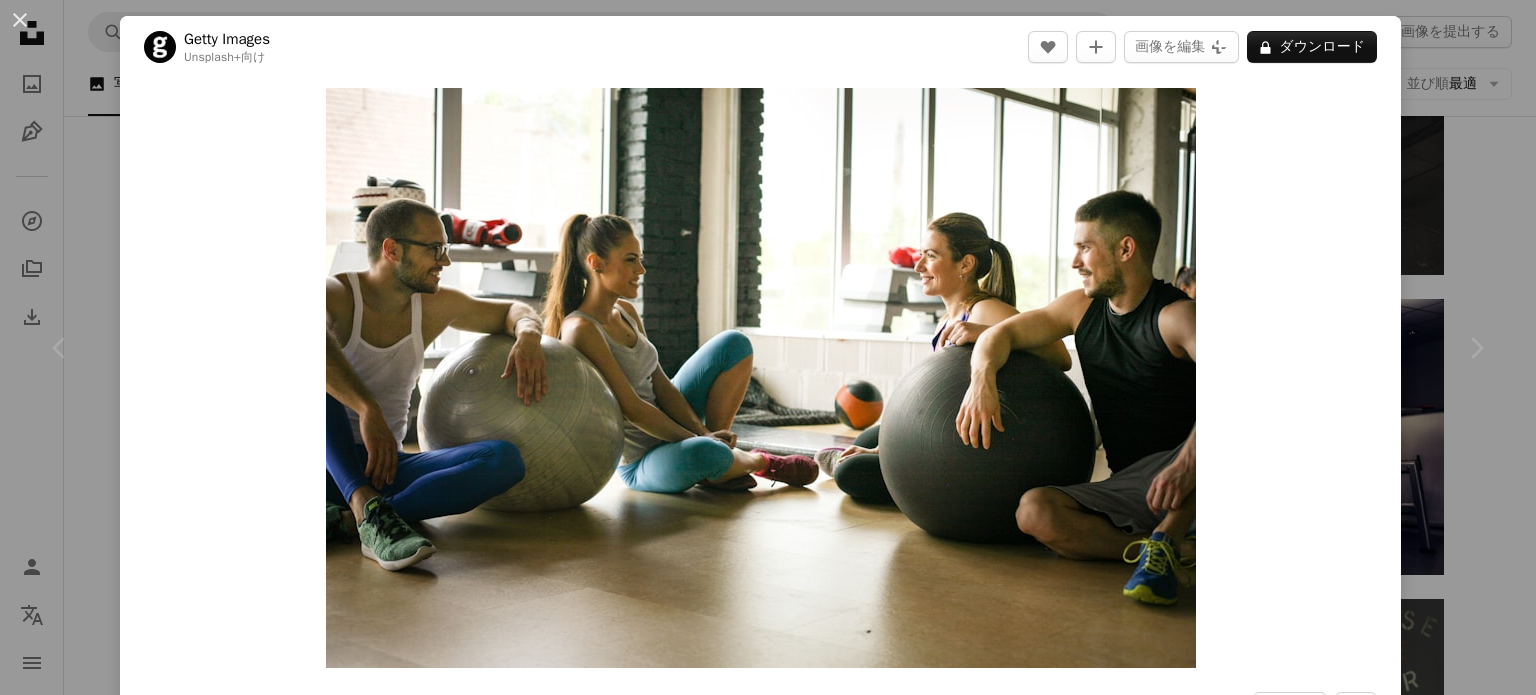 click on "$16   $6 USD 月額 *" at bounding box center (946, 39467) 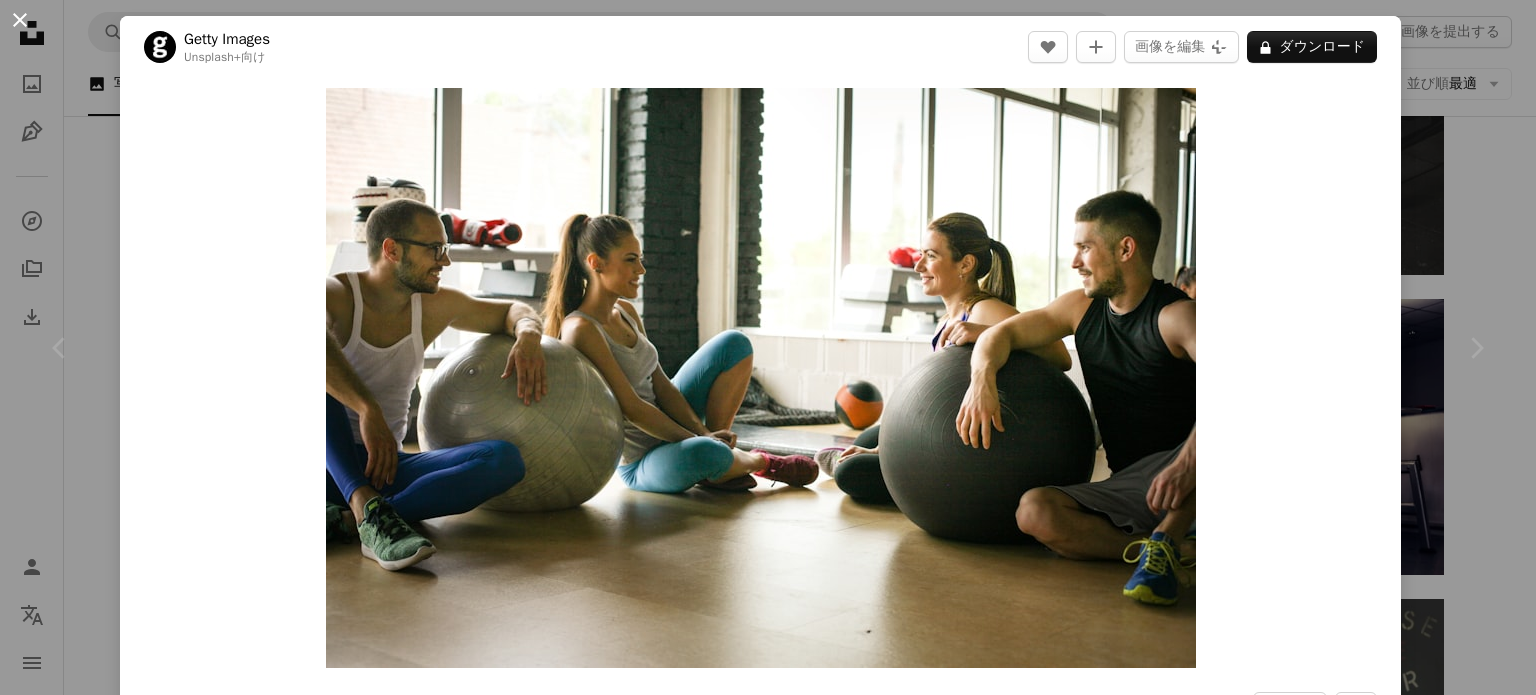click on "An X shape" at bounding box center (20, 20) 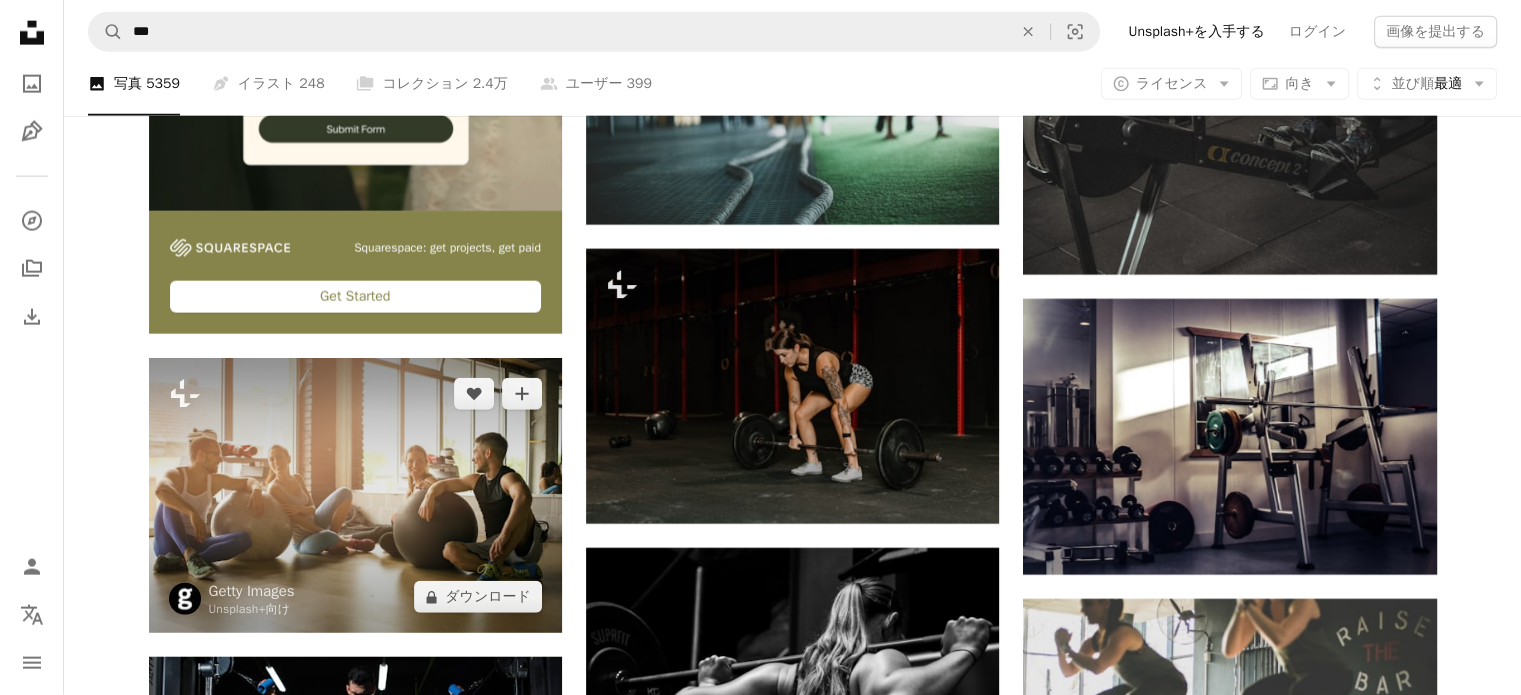click at bounding box center [355, 495] 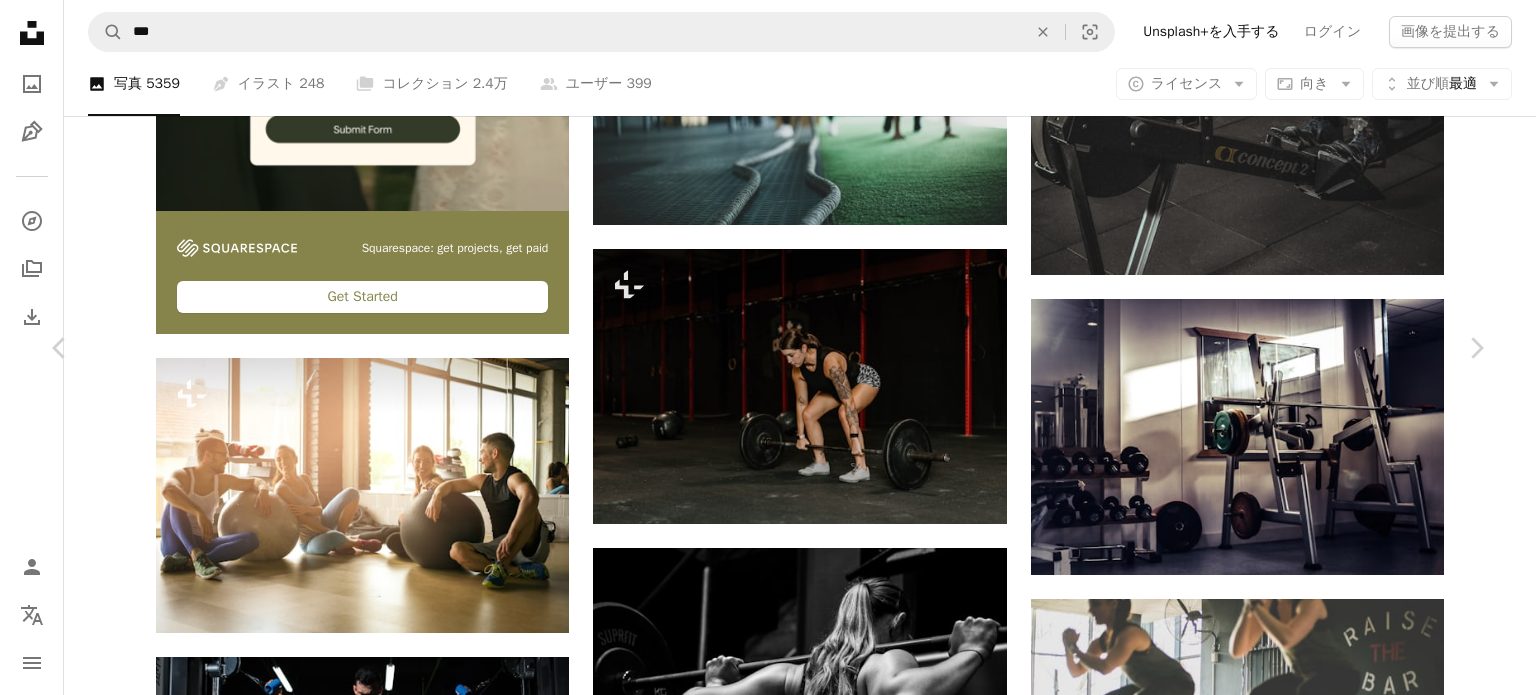 click on "An X shape Chevron left Chevron right Getty Images Unsplash+ 向け A heart A plus sign 画像を編集   Plus sign for Unsplash+ A lock   ダウンロード Zoom in A forward-right arrow 共有 More Actions Calendar outlined 2022年8月24日 に公開 Safety Unsplash+ライセンス の下でライセンスされています 人 ジム フィットネス 大人だけ 人々 運動 にこやか 水平な ワークアウト ストレッチング 屋内 伸ばす 白人 行使 若者 四人 スポーツボール 褐色 無料ストックフォト このシリーズより Plus sign for Unsplash+ 関連イメージ Plus sign for Unsplash+ A heart A plus sign Getty Images Unsplash+ 向け A lock   ダウンロード Plus sign for Unsplash+ A heart A plus sign Getty Images Unsplash+ 向け A lock   ダウンロード Plus sign for Unsplash+ A heart A plus sign Getty Images Unsplash+ 向け A lock   ダウンロード Plus sign for Unsplash+ A heart A plus sign Getty Images Unsplash+ 向け A lock   A heart 向け" at bounding box center [768, 39373] 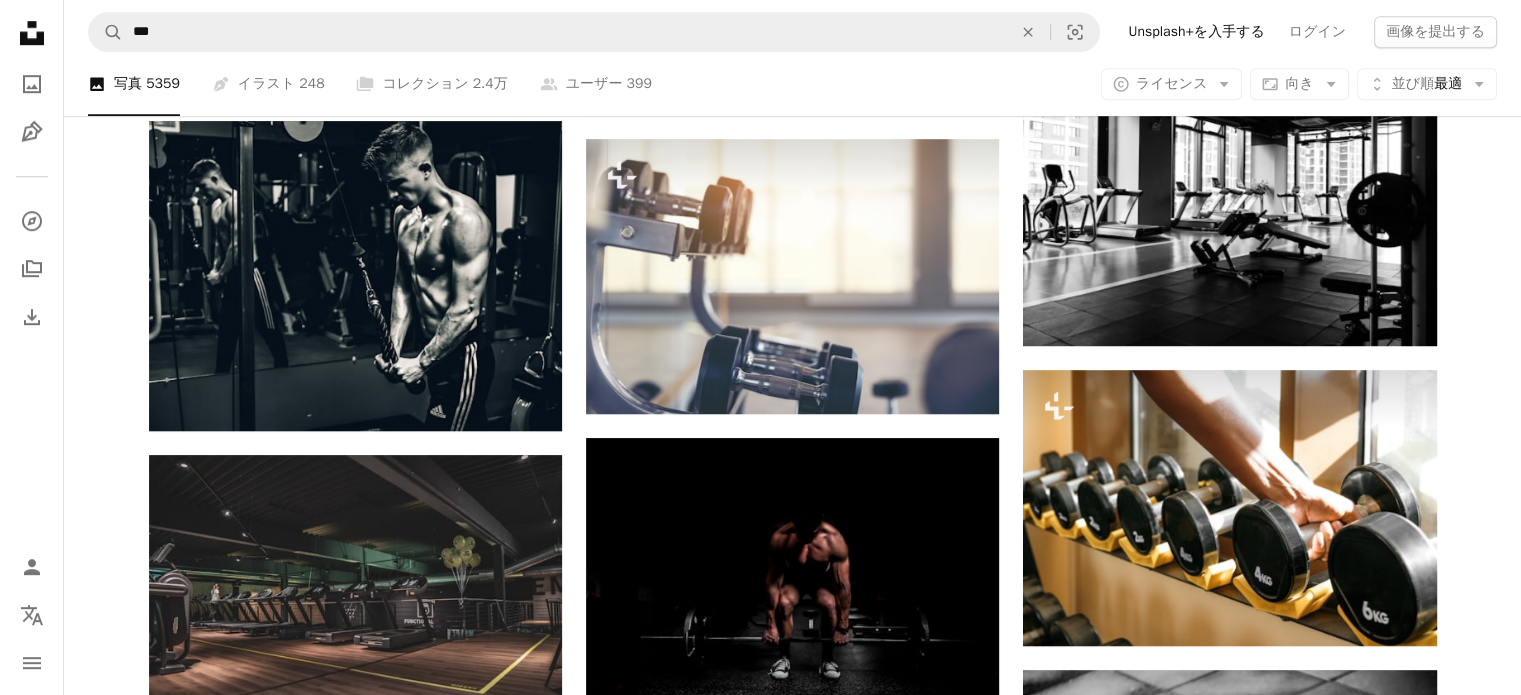scroll, scrollTop: 0, scrollLeft: 0, axis: both 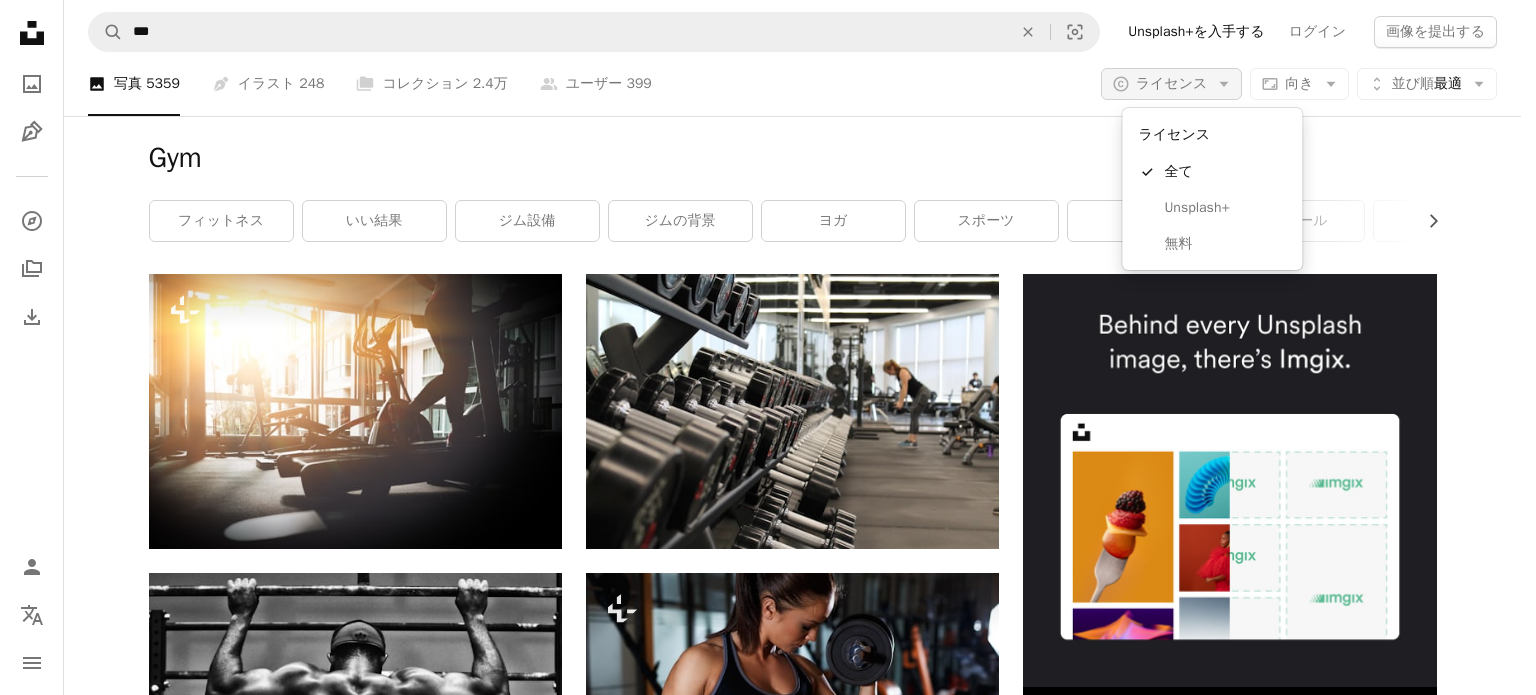 click on "ライセンス" at bounding box center (1172, 83) 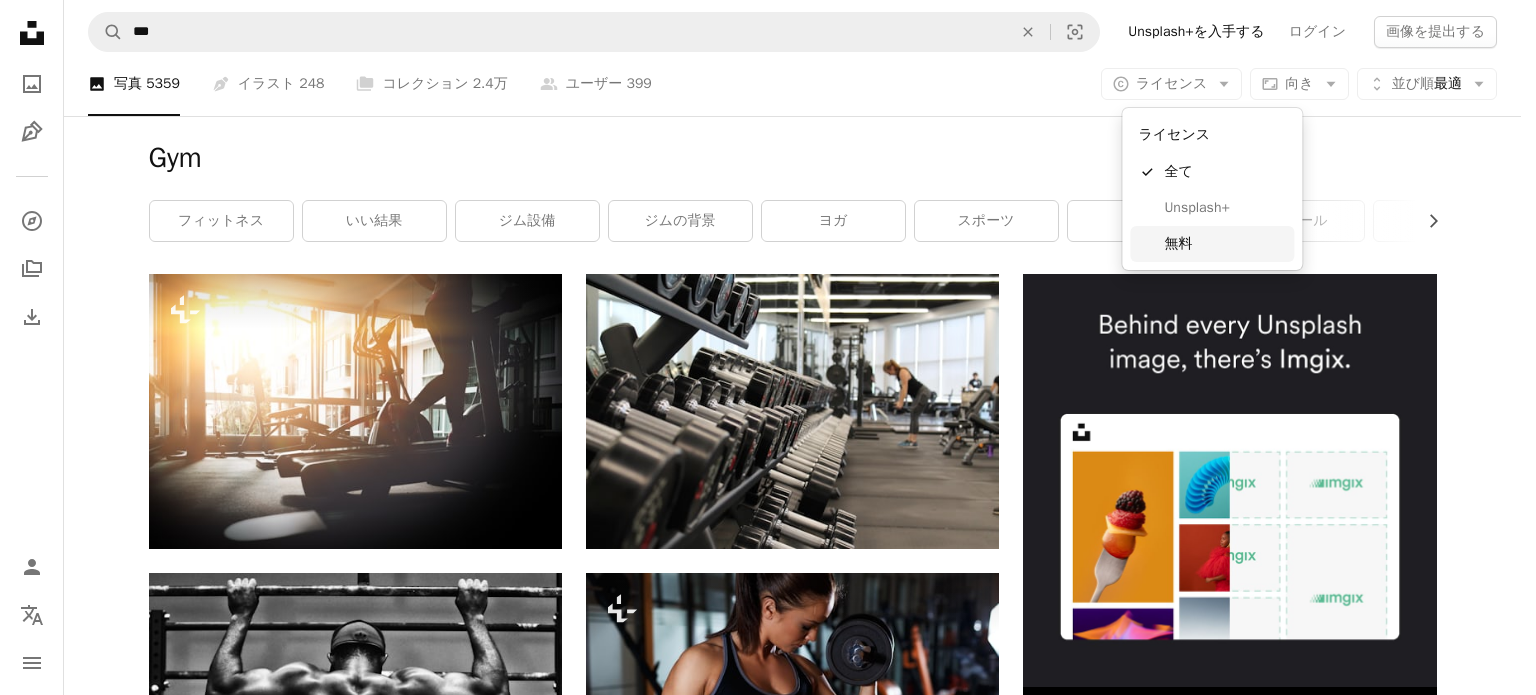 click on "無料" at bounding box center (1225, 244) 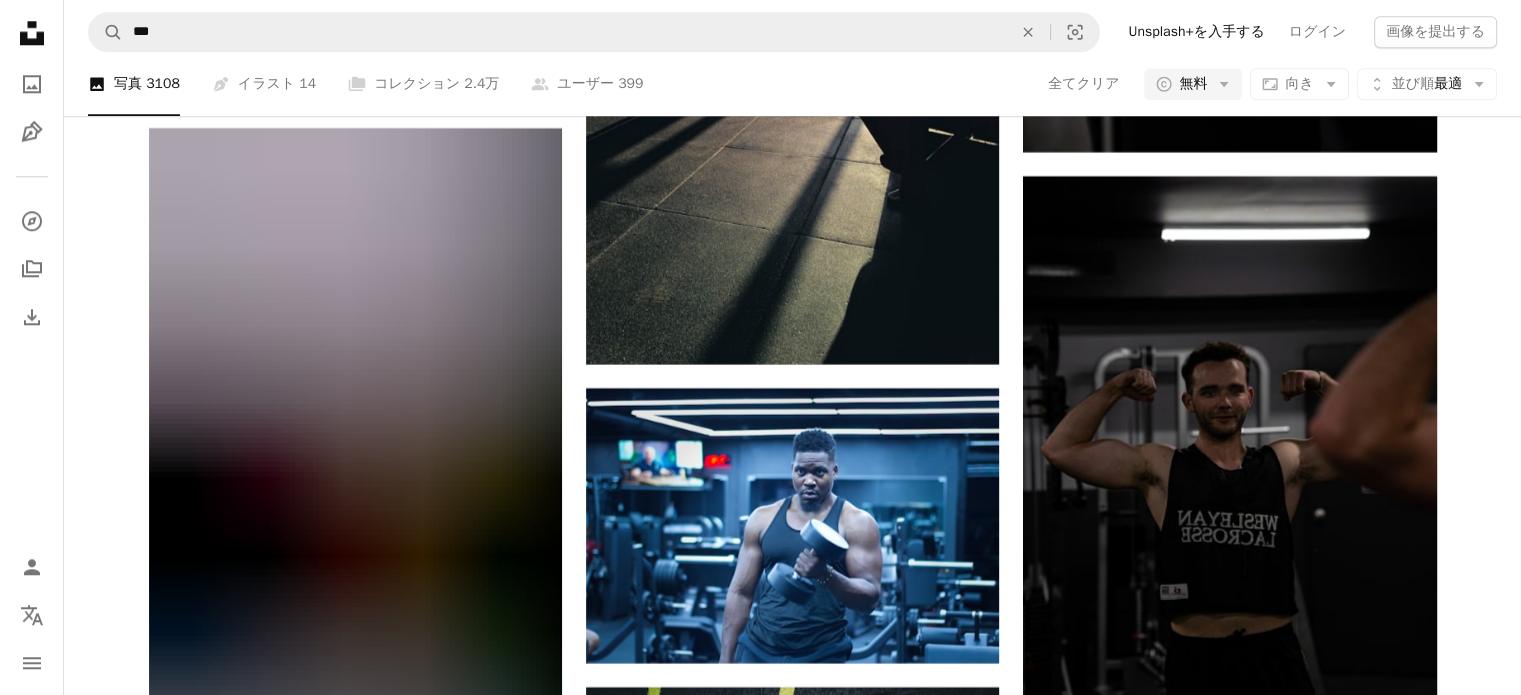 scroll, scrollTop: 49388, scrollLeft: 0, axis: vertical 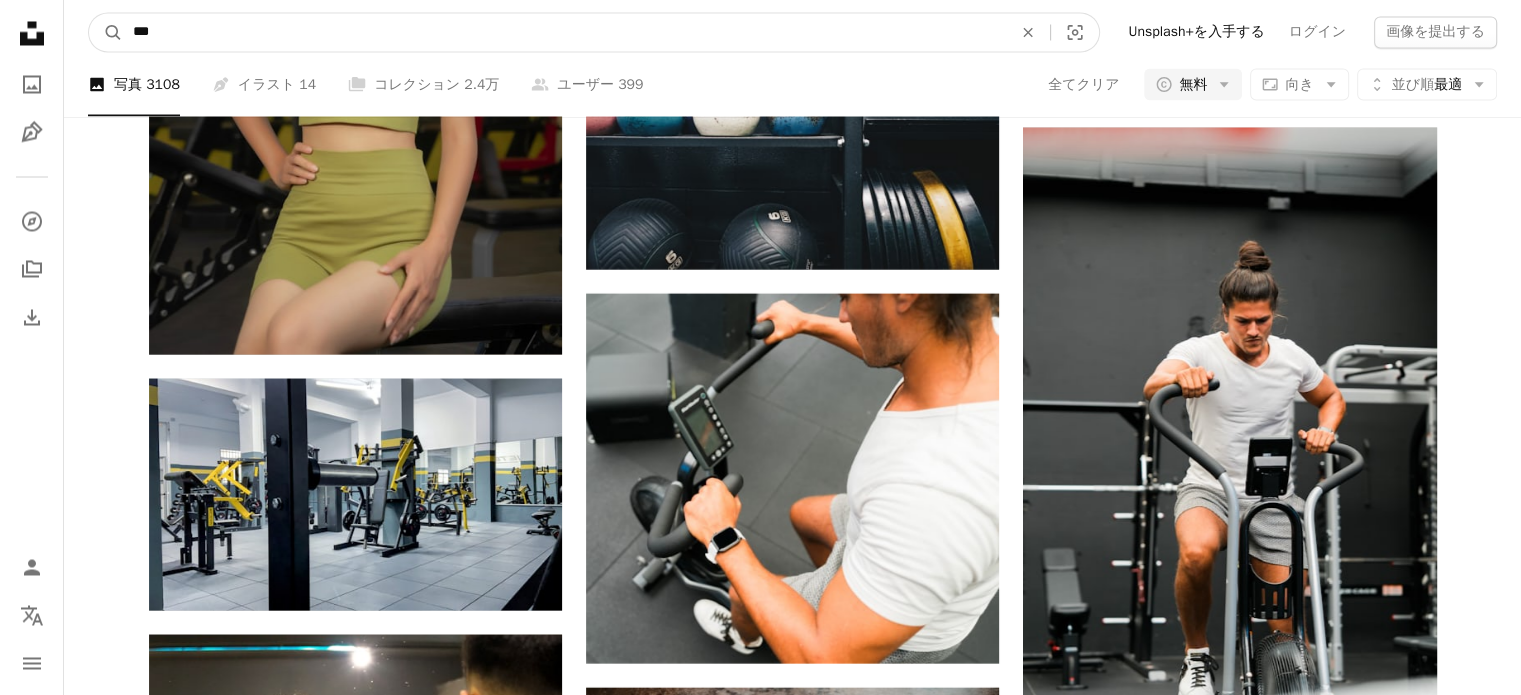 click on "***" at bounding box center [564, 32] 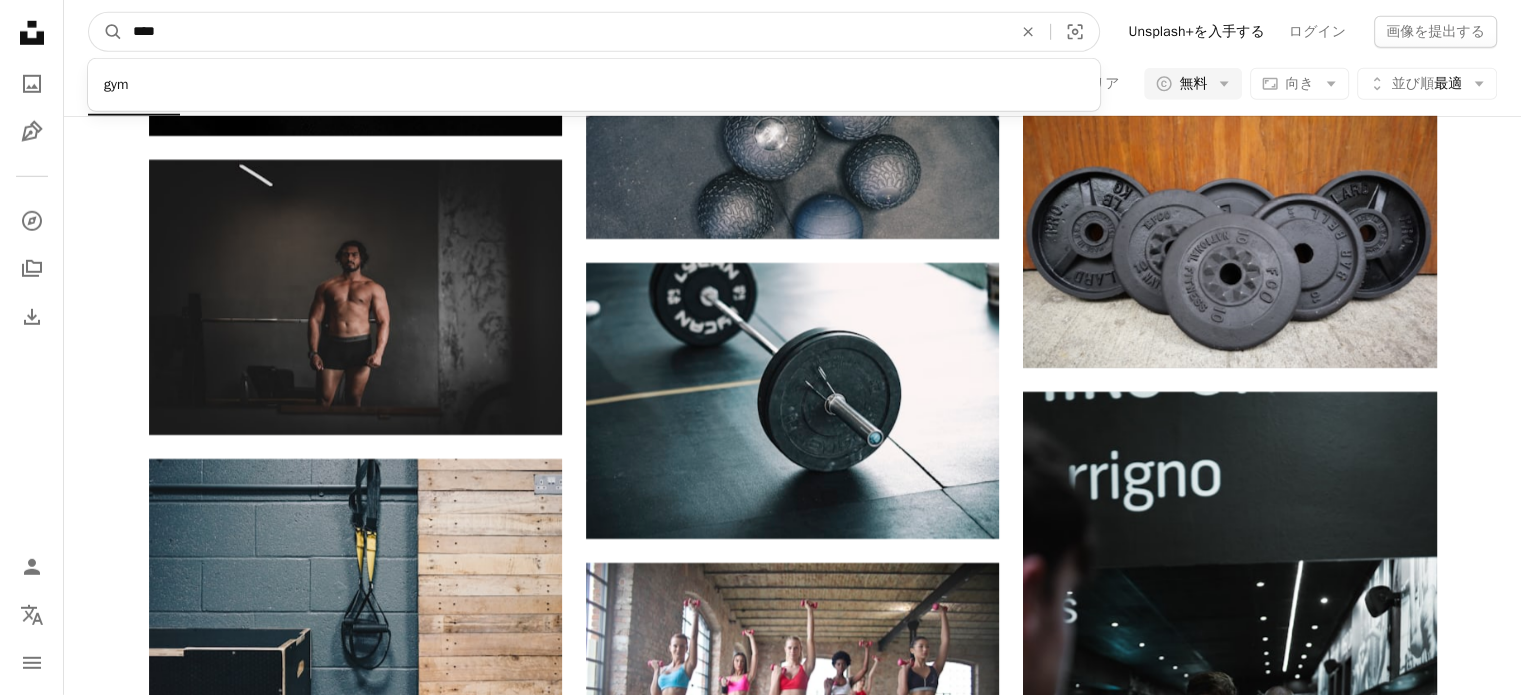 scroll, scrollTop: 52016, scrollLeft: 0, axis: vertical 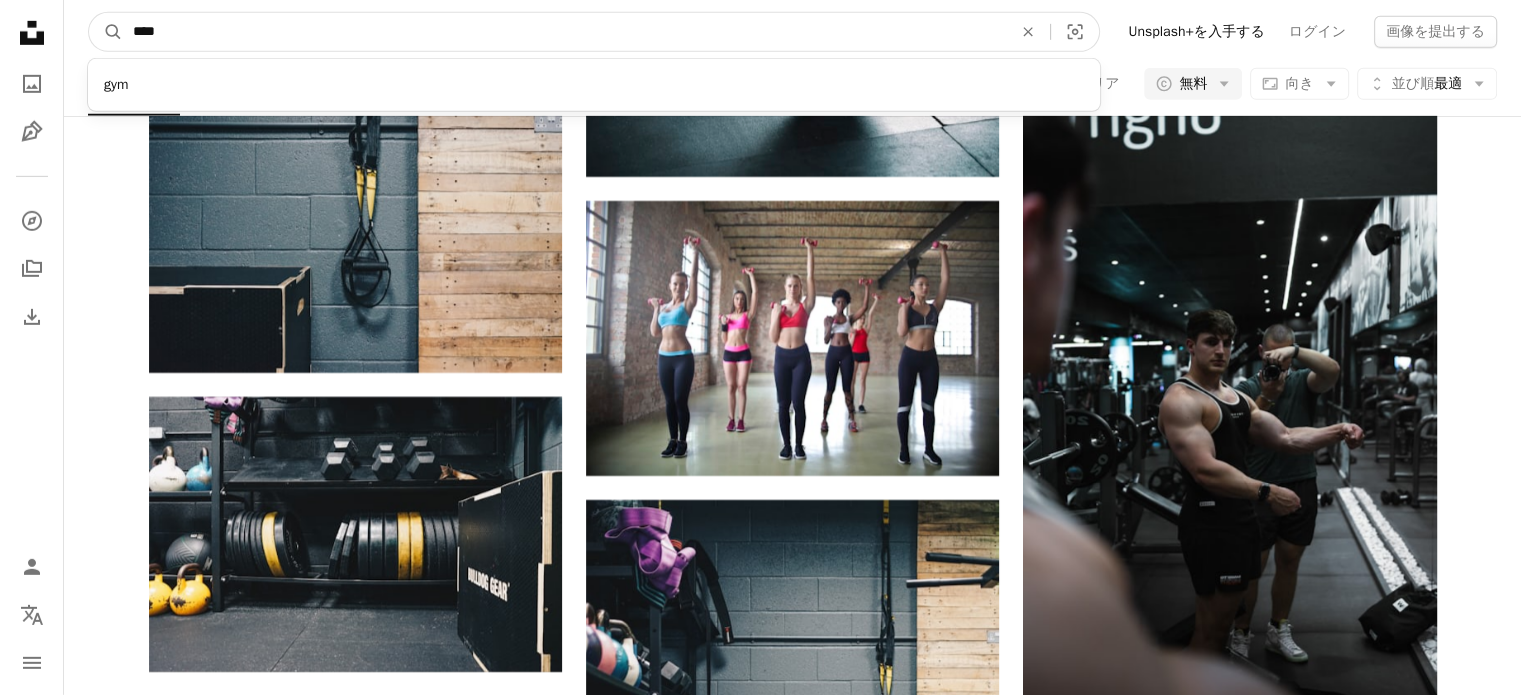 click on "***" at bounding box center (564, 32) 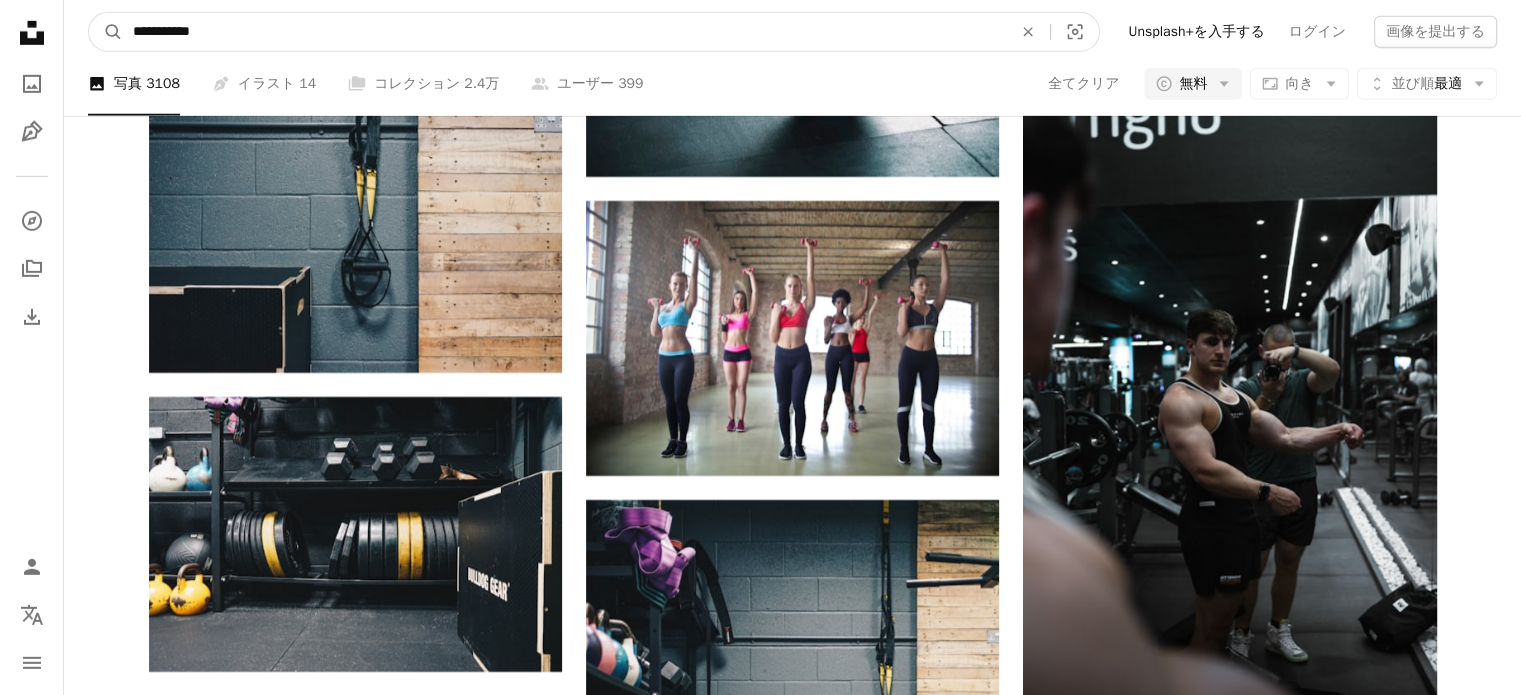 type on "**********" 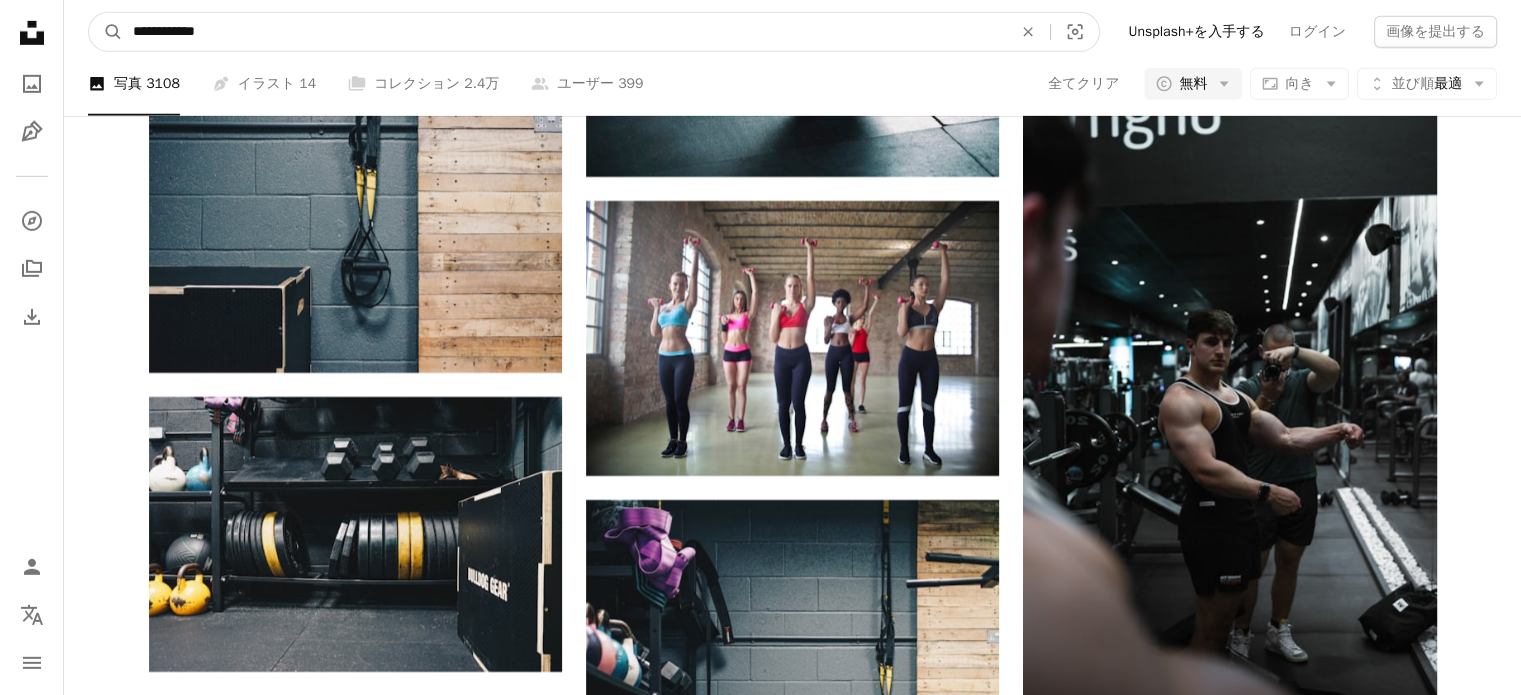 click on "A magnifying glass" at bounding box center (106, 32) 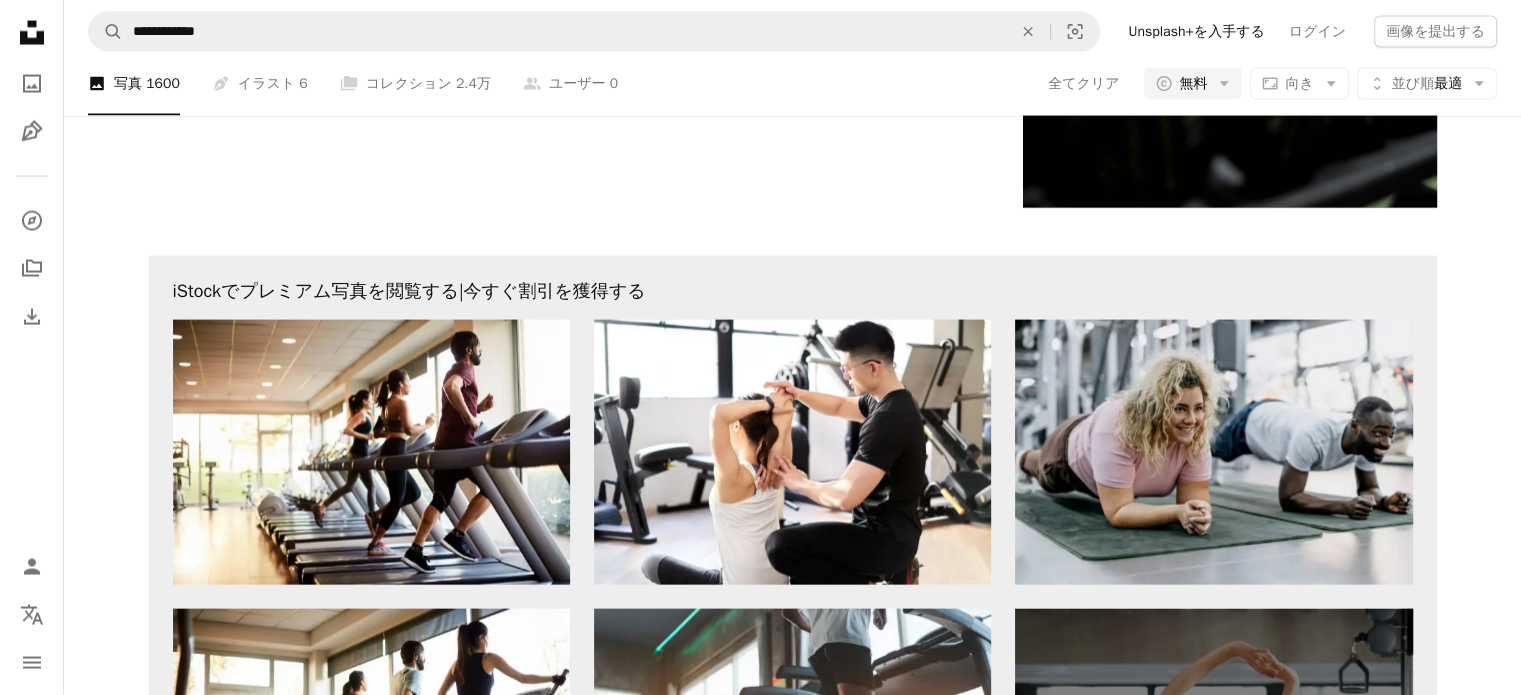 scroll, scrollTop: 4147, scrollLeft: 0, axis: vertical 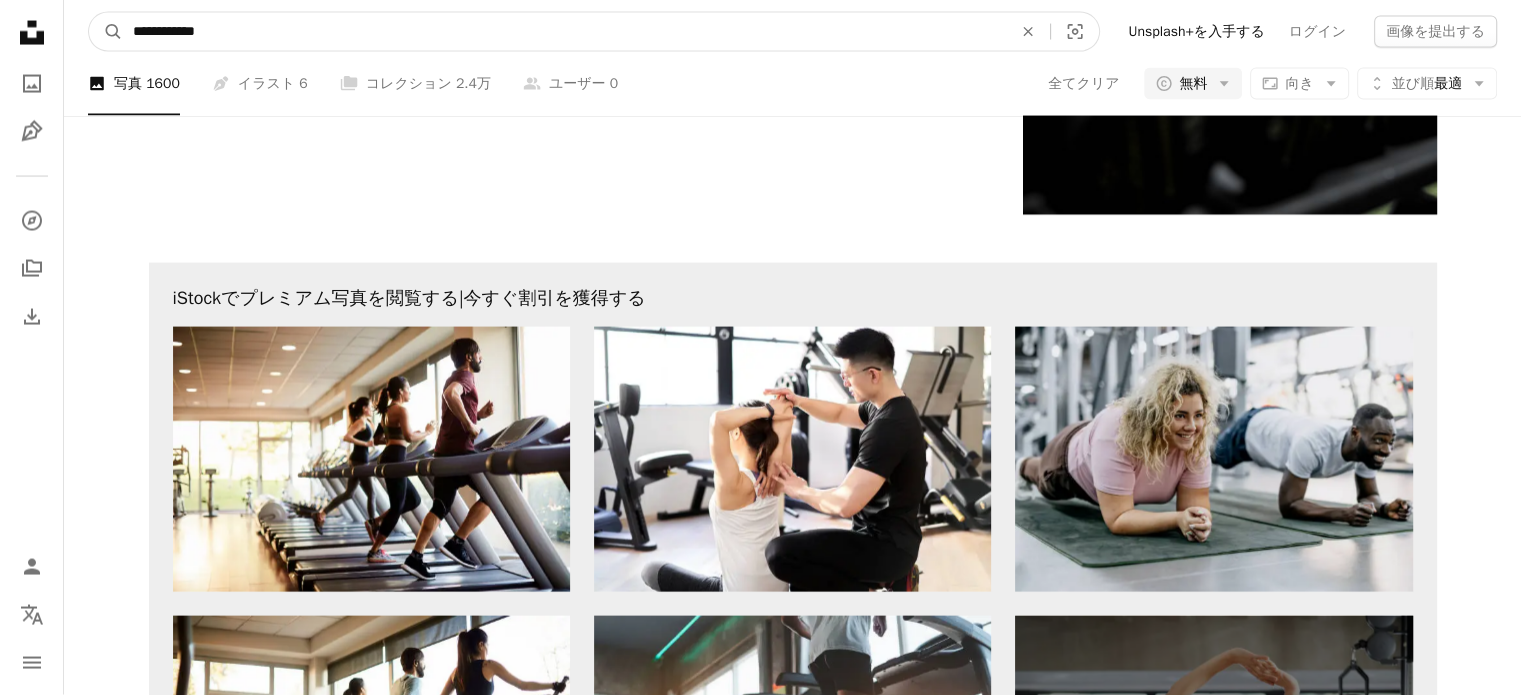 click on "**********" at bounding box center (564, 32) 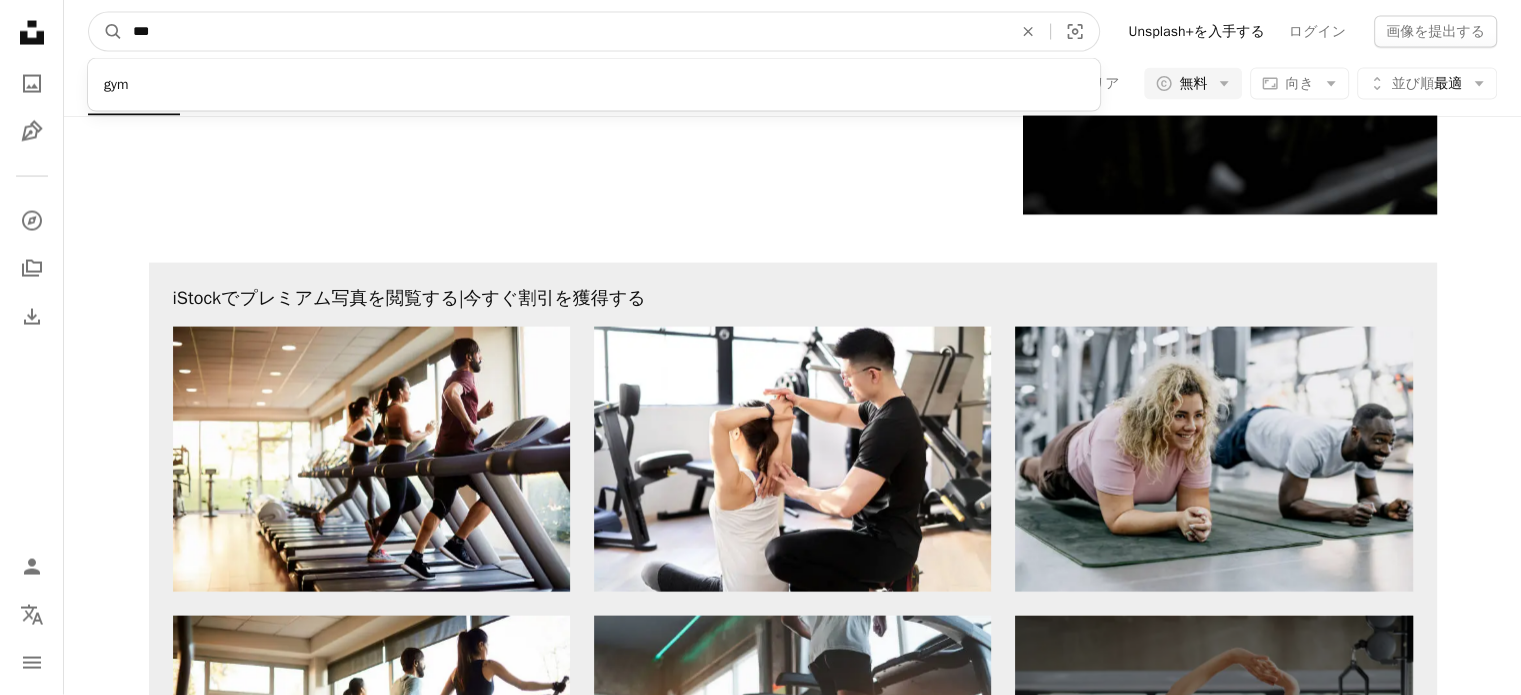type on "***" 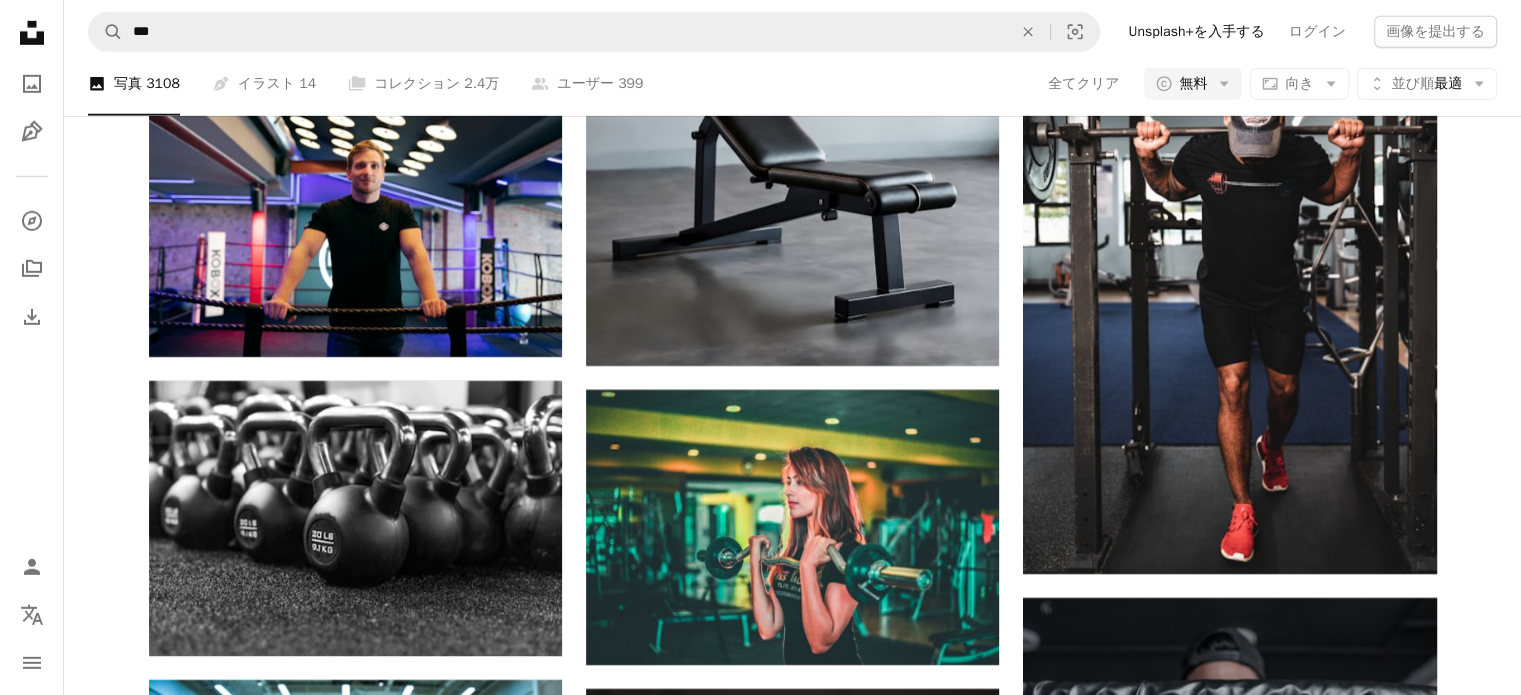 scroll, scrollTop: 25984, scrollLeft: 0, axis: vertical 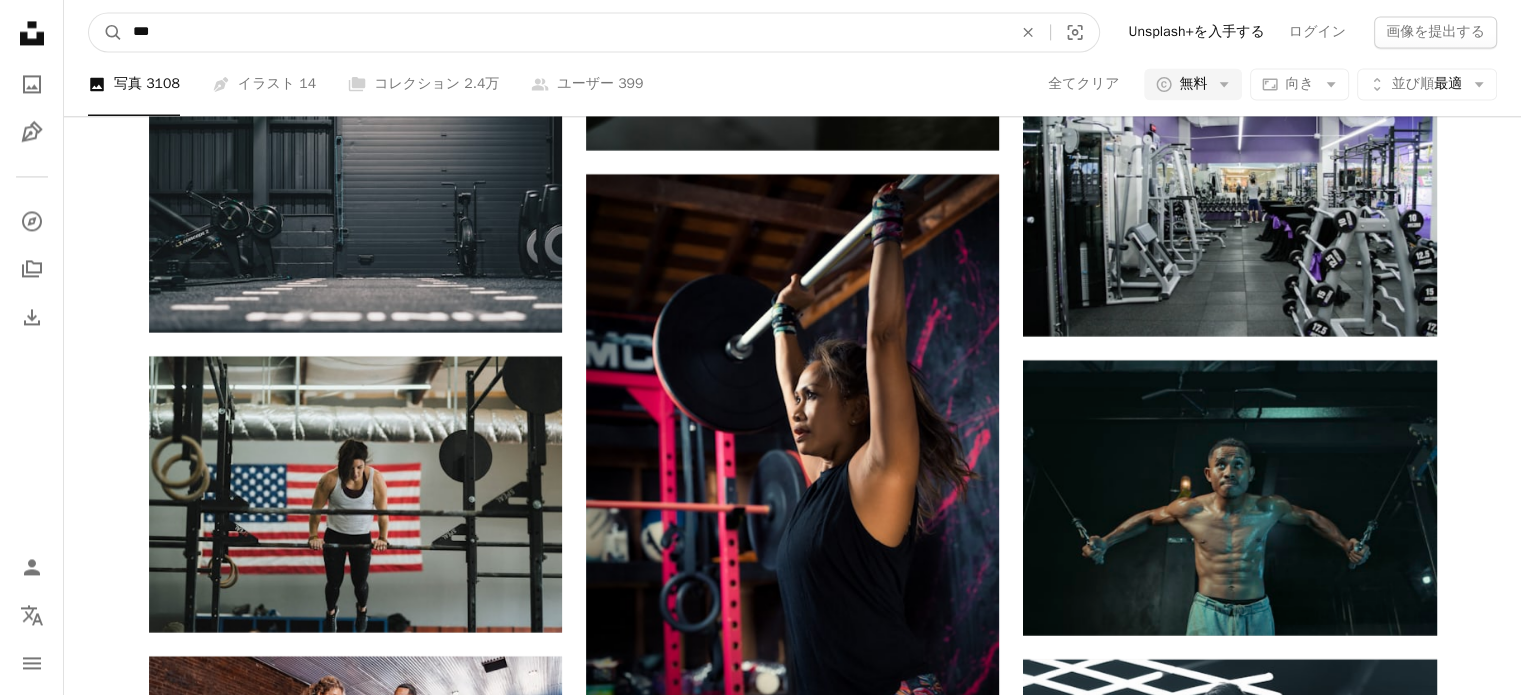 drag, startPoint x: 205, startPoint y: 34, endPoint x: 32, endPoint y: 18, distance: 173.73831 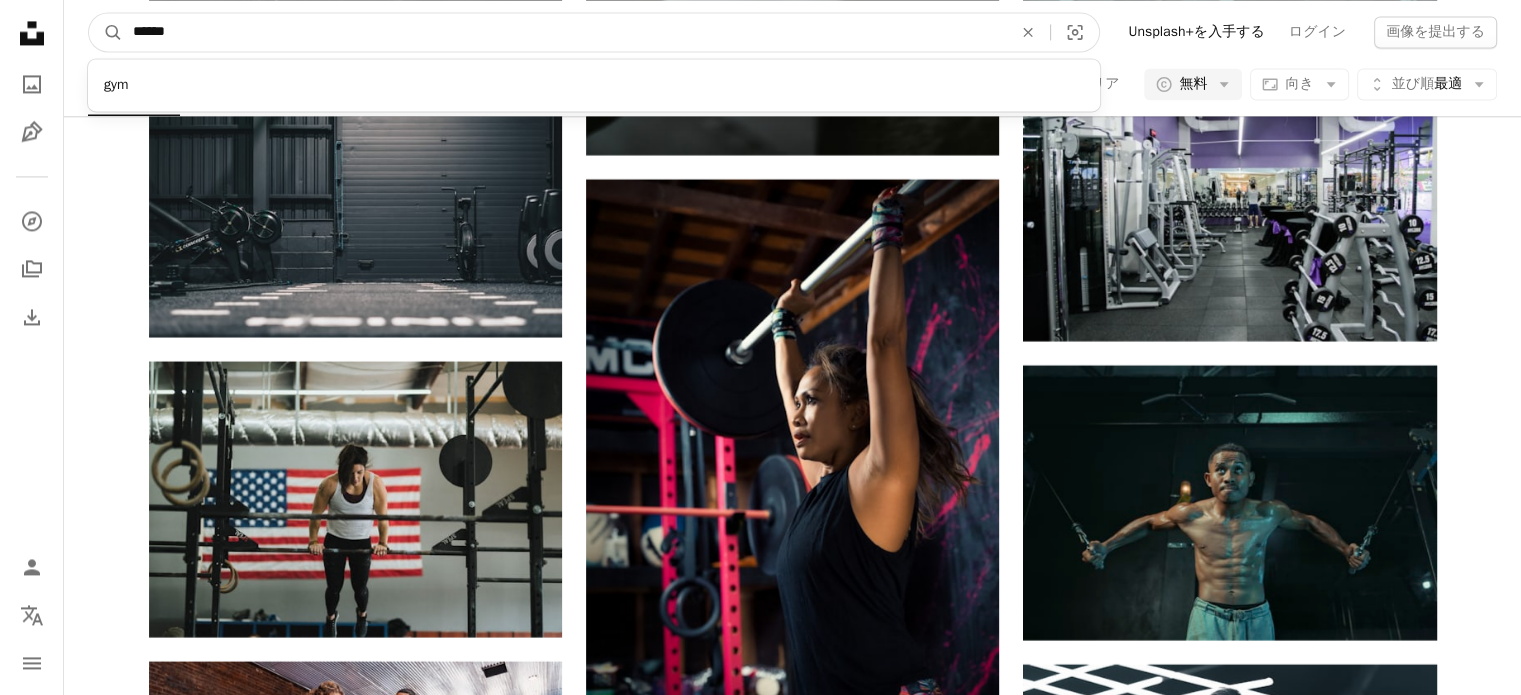 type on "*******" 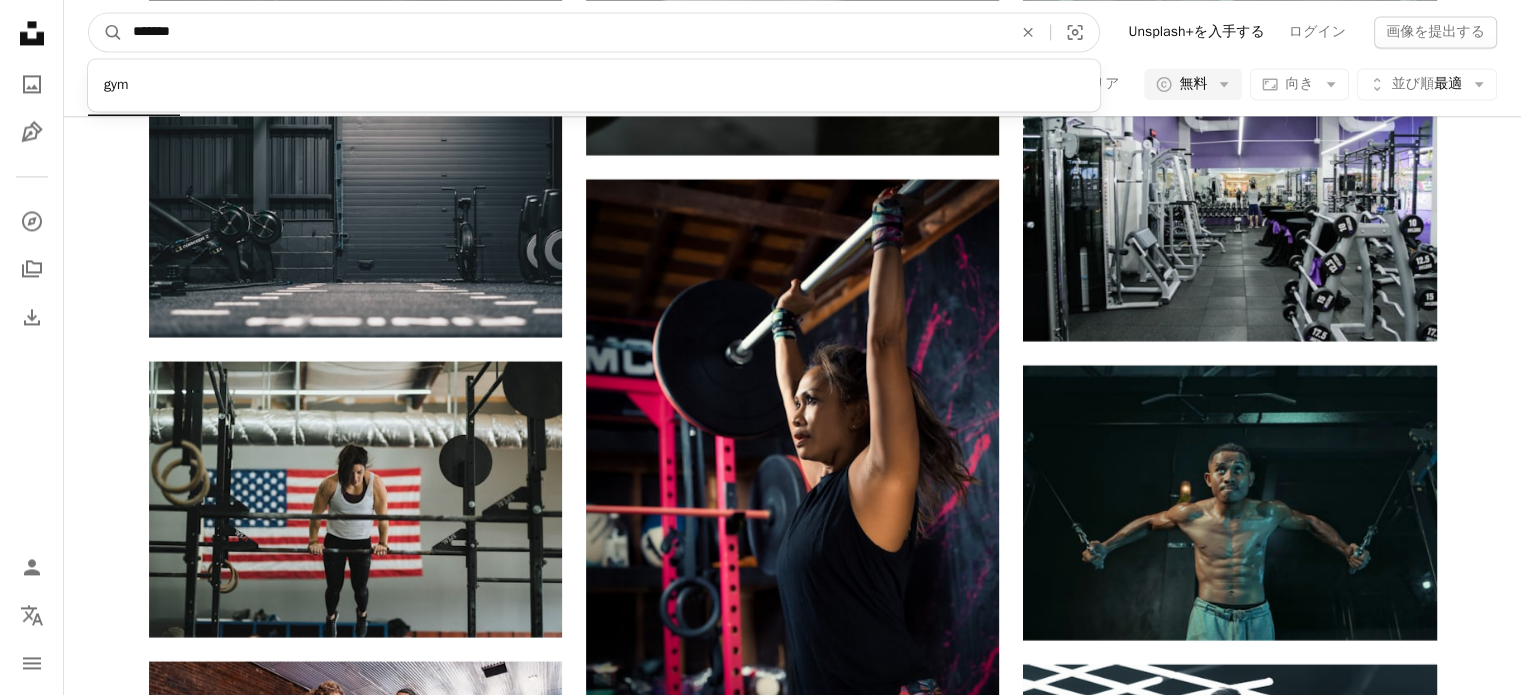 click on "A magnifying glass" at bounding box center [106, 32] 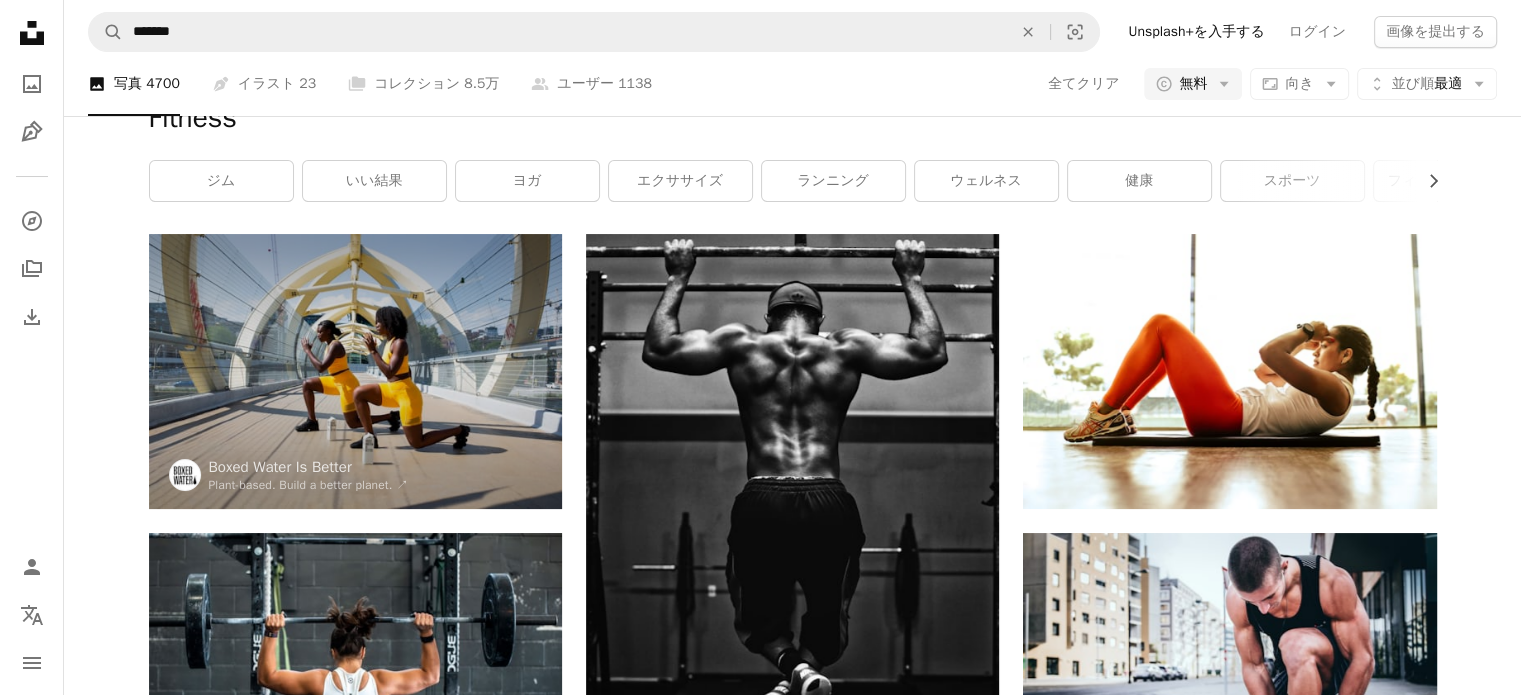 scroll, scrollTop: 0, scrollLeft: 0, axis: both 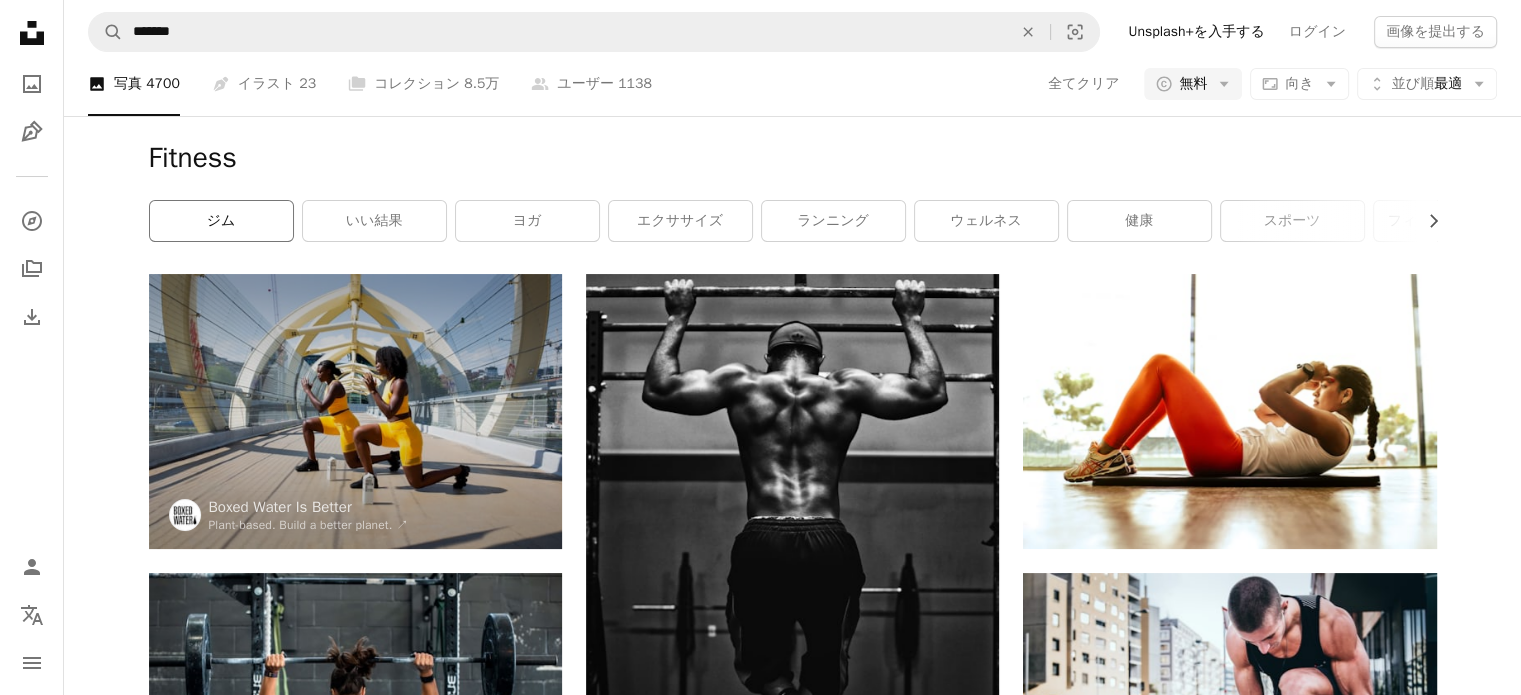 click on "ジム" at bounding box center [221, 221] 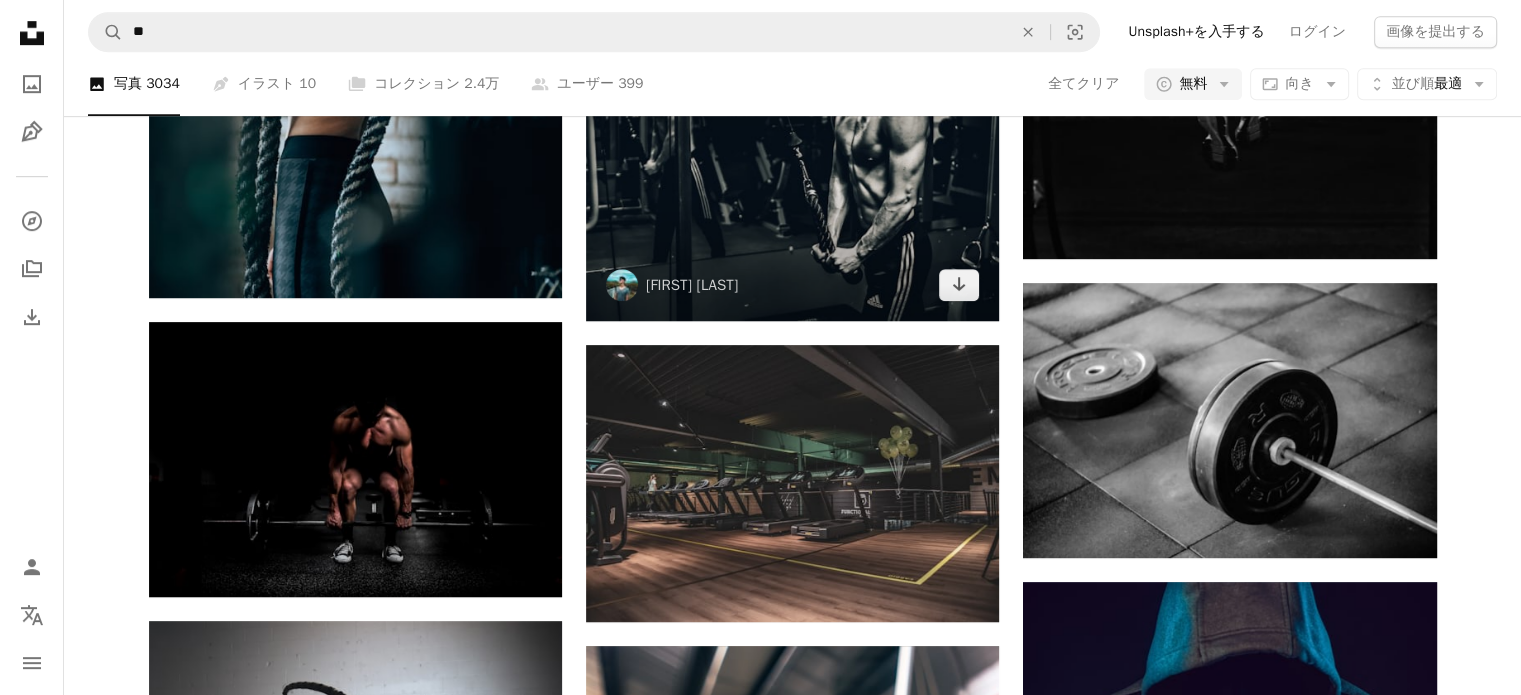 scroll, scrollTop: 1039, scrollLeft: 0, axis: vertical 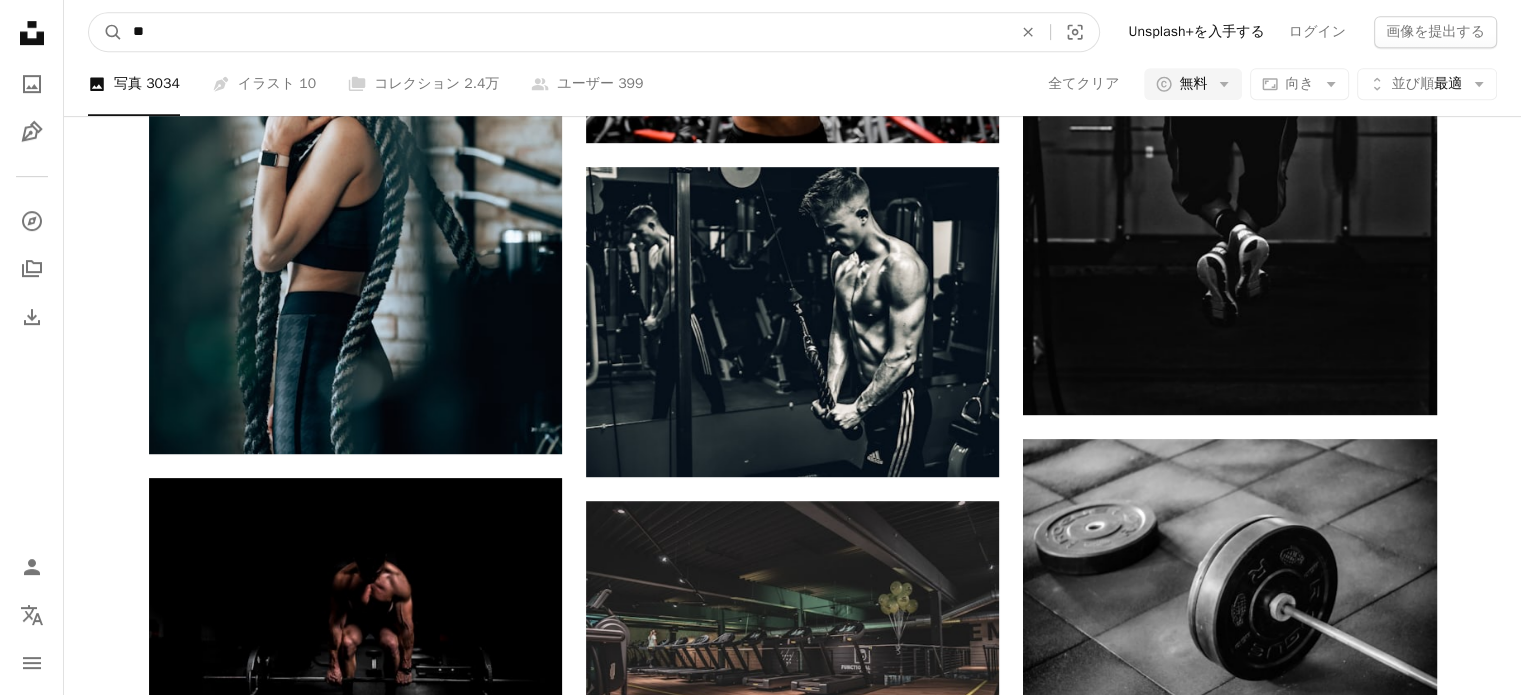 drag, startPoint x: 372, startPoint y: 50, endPoint x: 85, endPoint y: -2, distance: 291.67276 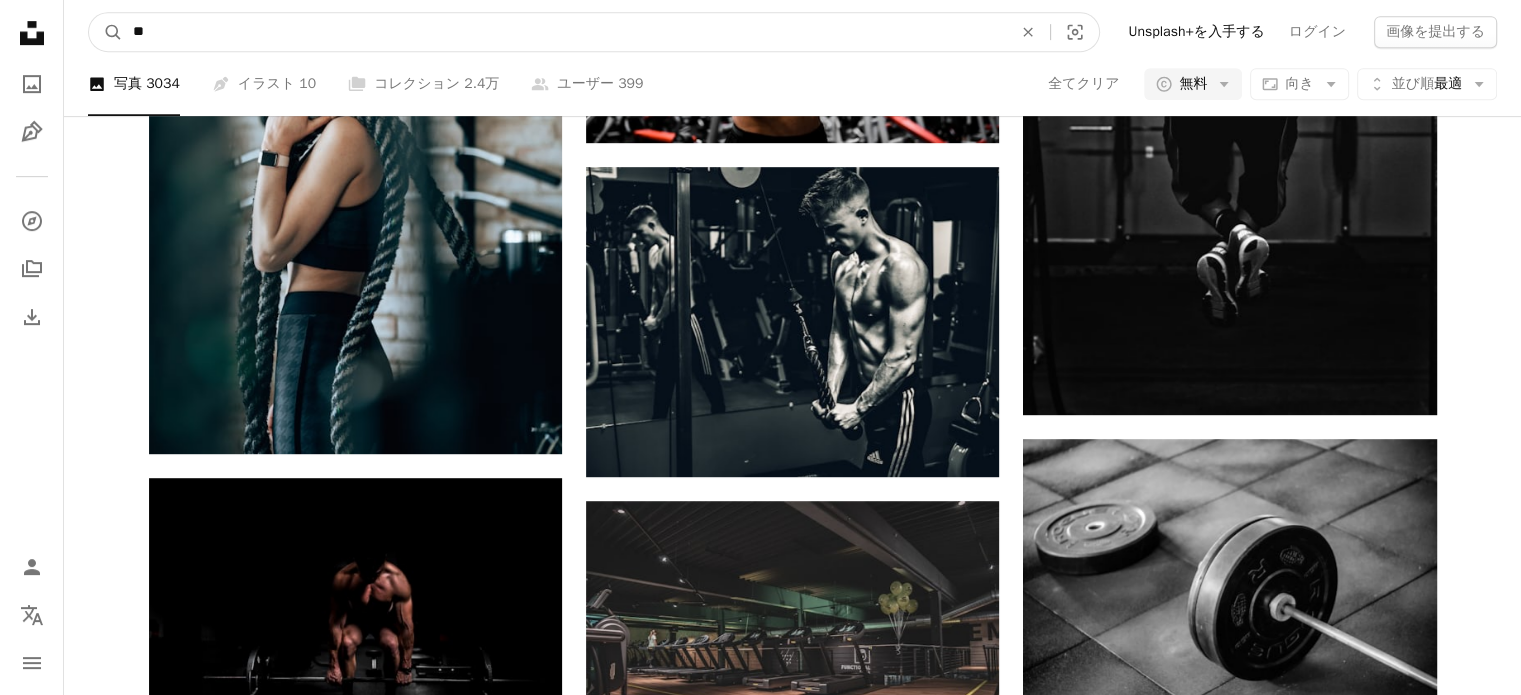 drag, startPoint x: 85, startPoint y: -2, endPoint x: 558, endPoint y: 47, distance: 475.53128 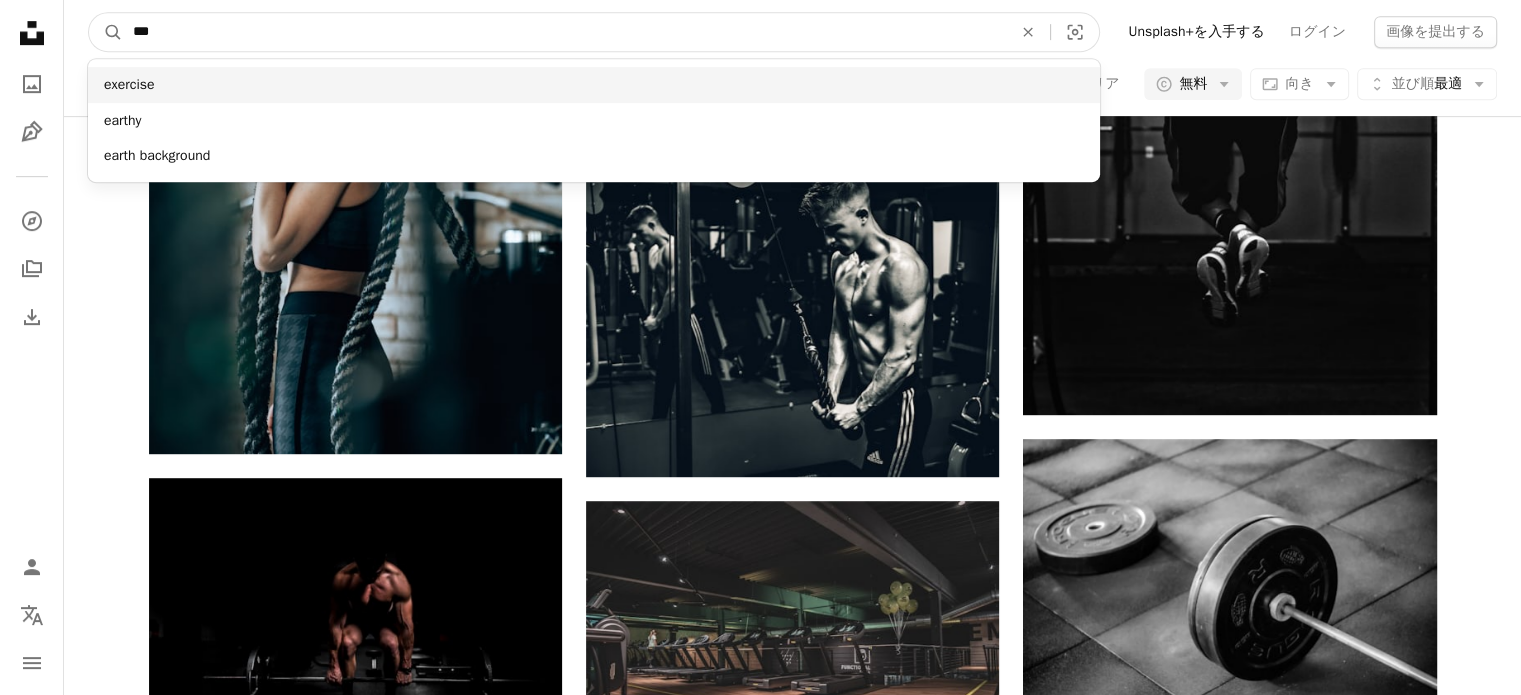 type on "***" 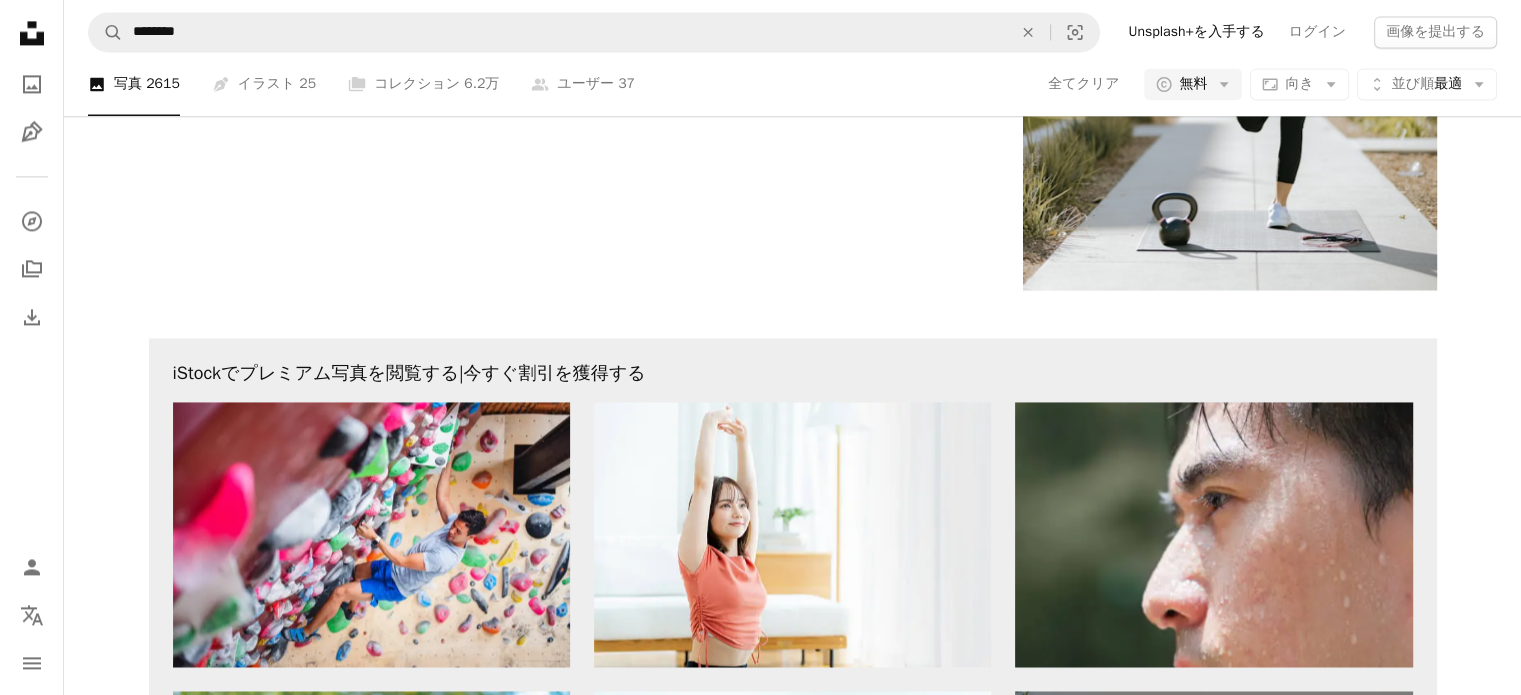 scroll, scrollTop: 3008, scrollLeft: 0, axis: vertical 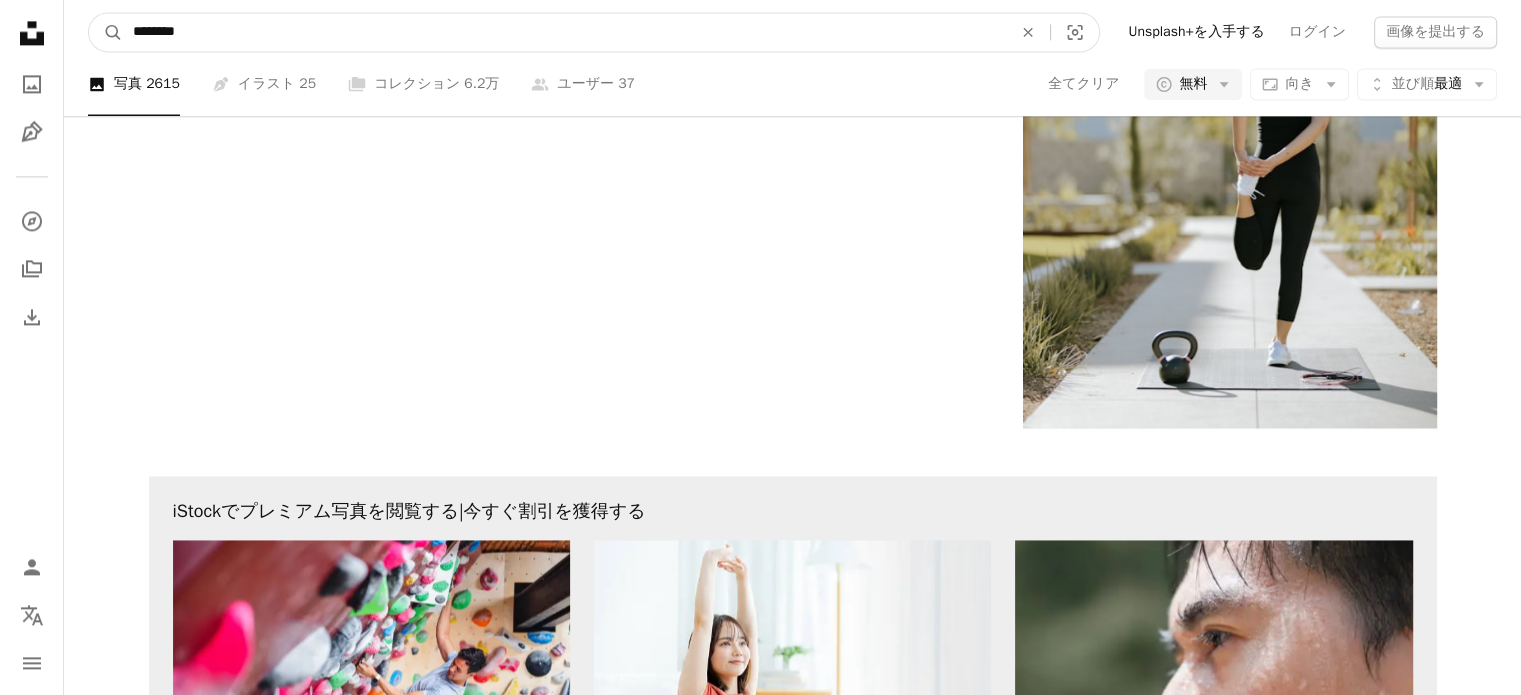 drag, startPoint x: 224, startPoint y: 27, endPoint x: 0, endPoint y: -26, distance: 230.18471 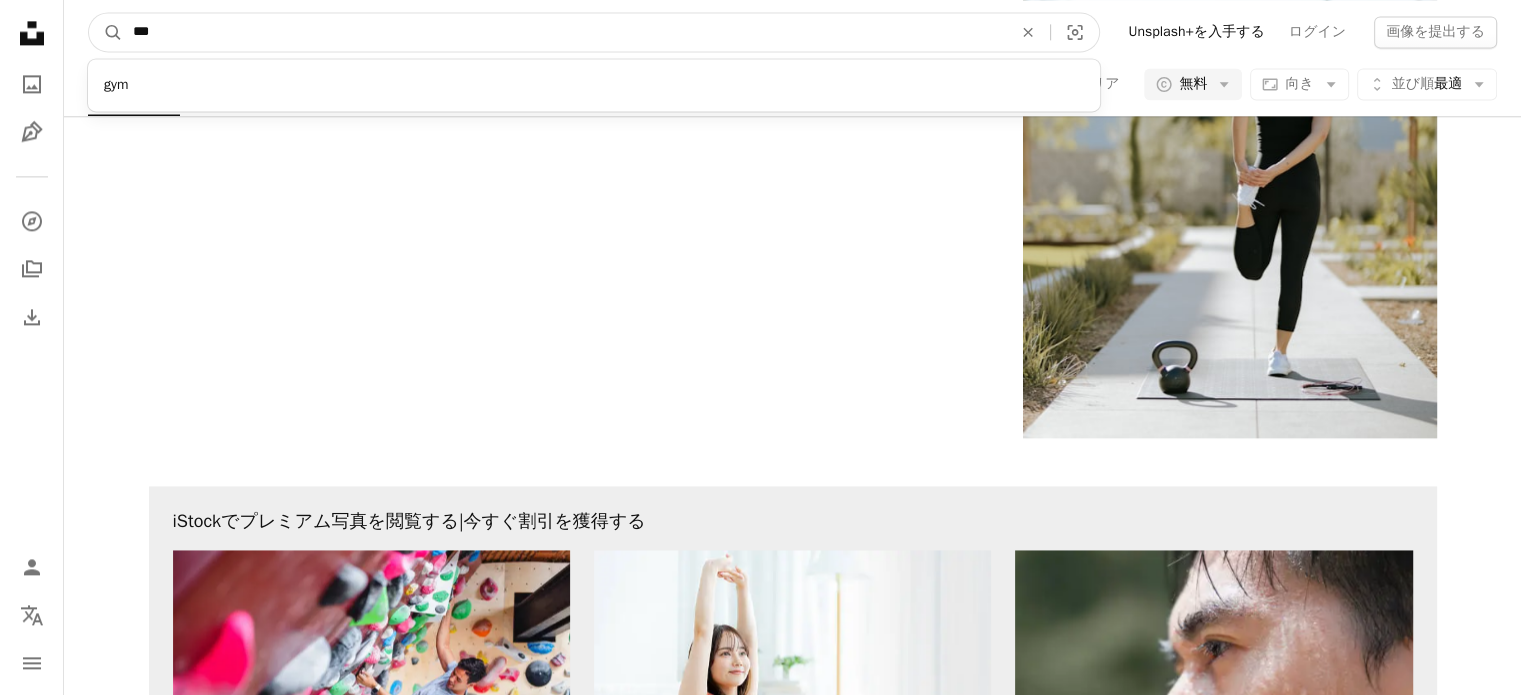 type on "***" 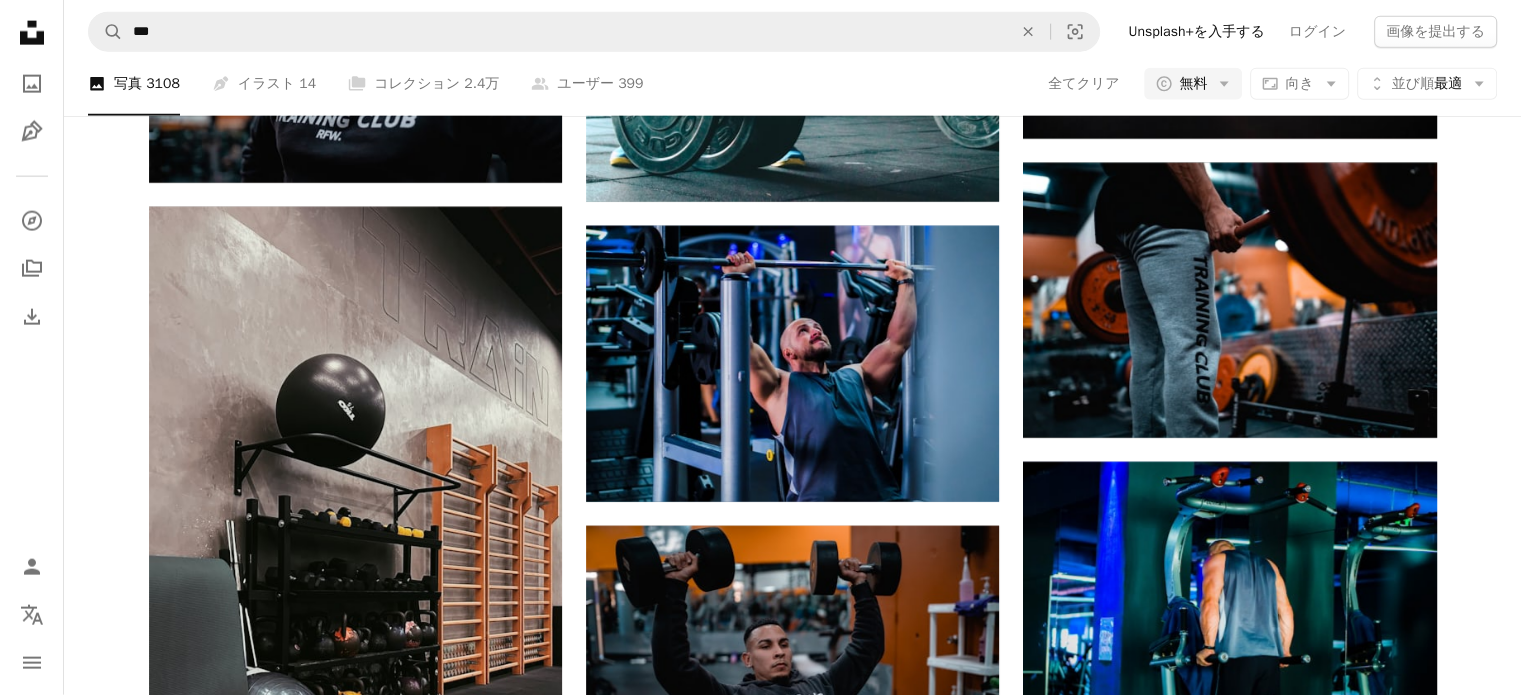 scroll, scrollTop: 20073, scrollLeft: 0, axis: vertical 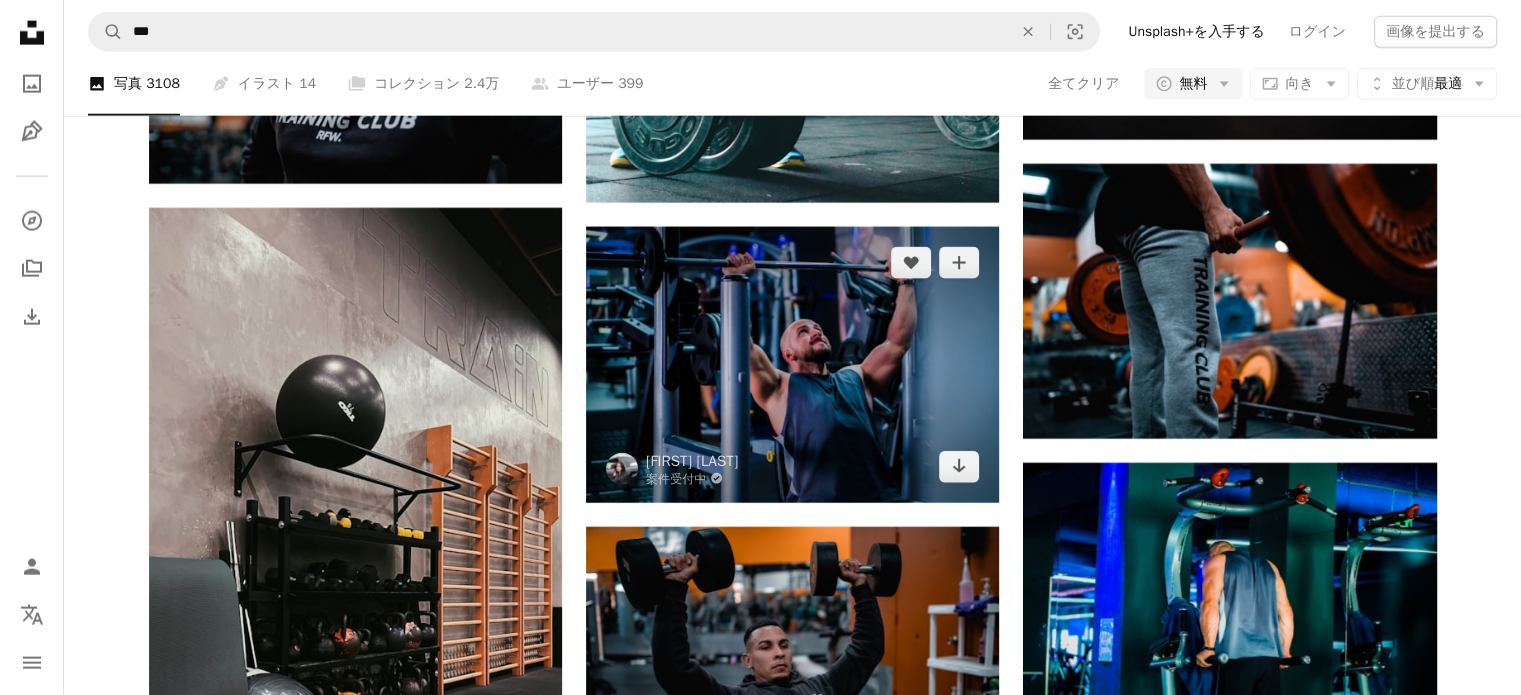 click at bounding box center [792, 364] 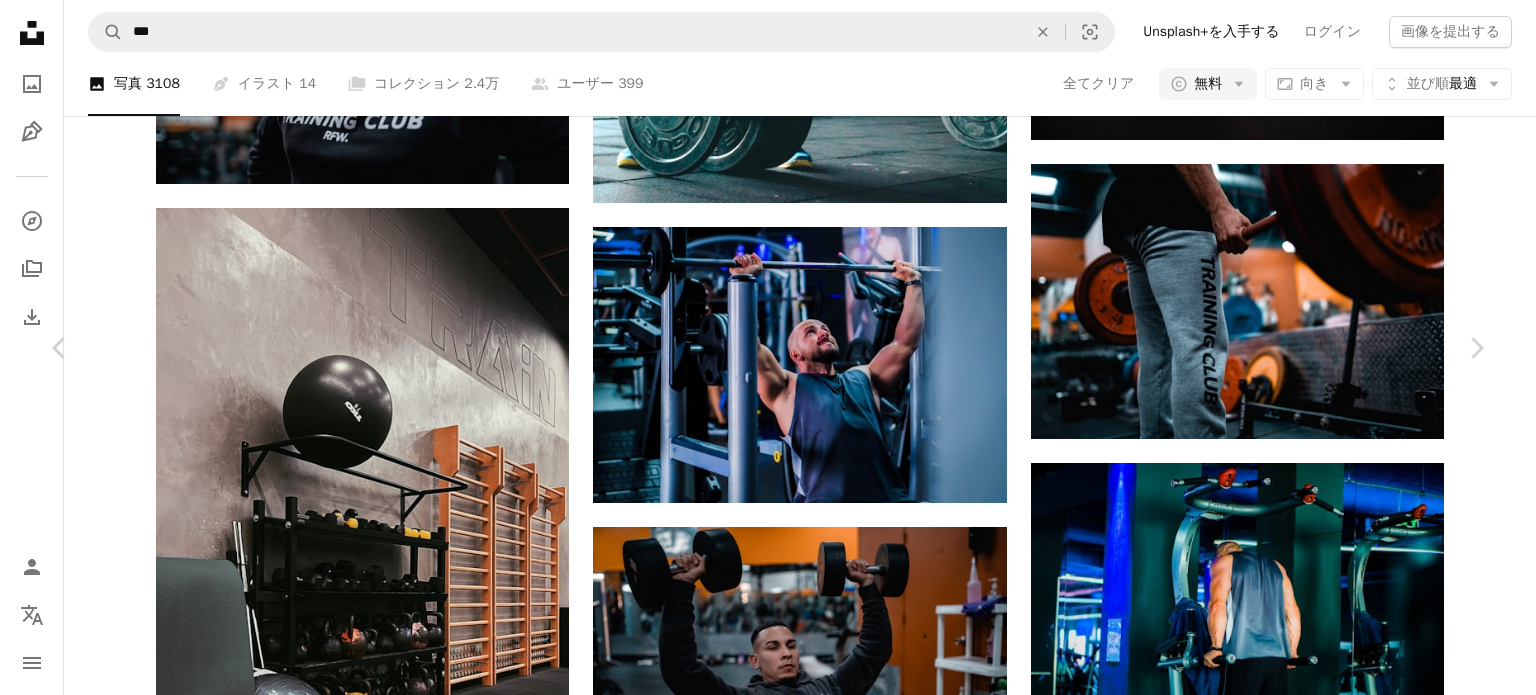 click on "無料ダウンロード" at bounding box center [1273, 36433] 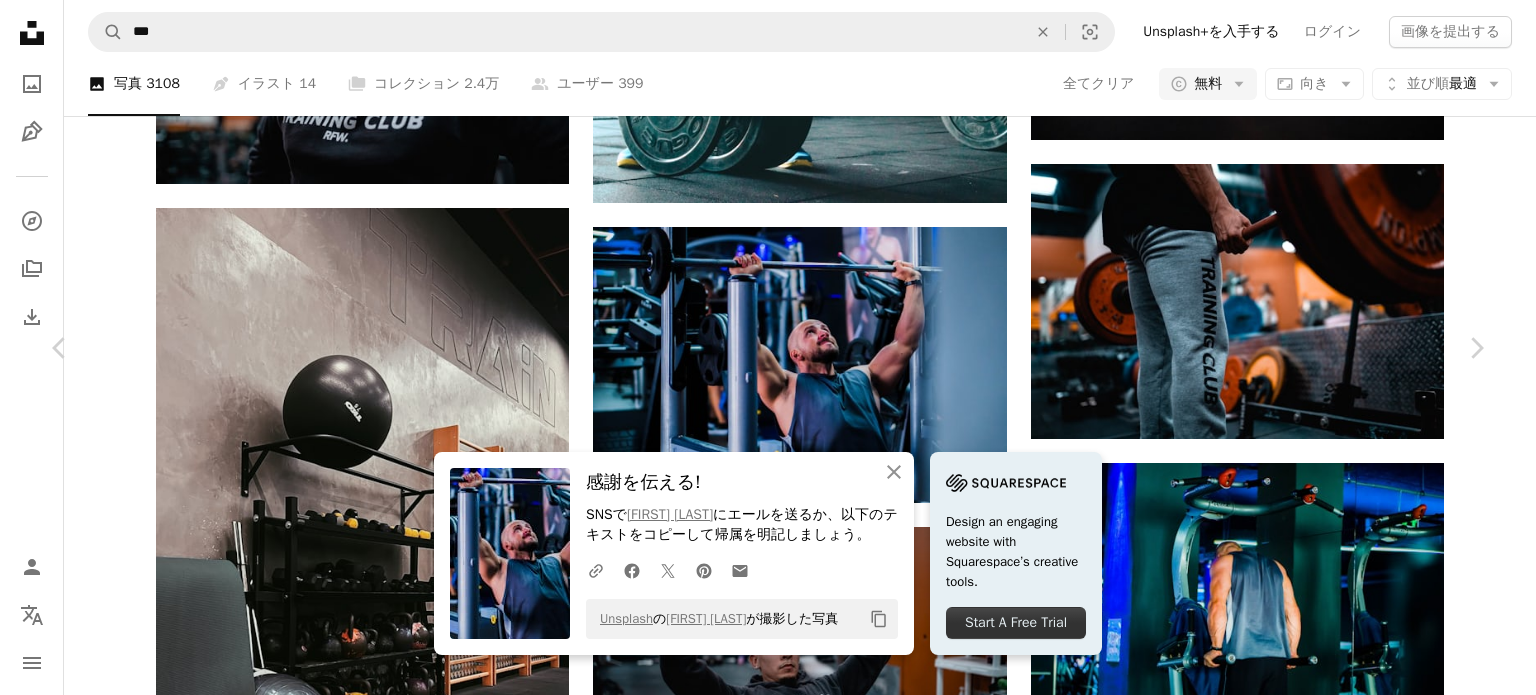click on "SNSで [FIRST] [LAST] にエールを送るか、以下のテキストをコピーして帰属を明記しましょう。 A URL sharing icon (chains) Facebook icon X (formerly Twitter) icon Pinterest icon An envelope Unsplash の [FIRST] [LAST] が撮影した写真
Copy content Design an engaging website with Squarespace’s creative tools. Start A Free Trial [FIRST] [LAST] 案件受付中 A checkmark inside of a circle A heart A plus sign 画像を編集   Plus sign for Unsplash+ 無料ダウンロード Chevron down Zoom in 閲覧数 44,529 ダウンロード数 492 A forward-right arrow 共有 Info icon 情報 More Actions A map marker [CITY], [STATE] Calendar outlined 2023年8月18日 に公開 Camera SONY, ILCE-6400 Safety Unsplashライセンス の下、無料で利用可能 ジム ジムワークアウト クルージュ・ナポカ クルージュ ジムセッション 男 スポーツ 大人 男性" at bounding box center (768, 36733) 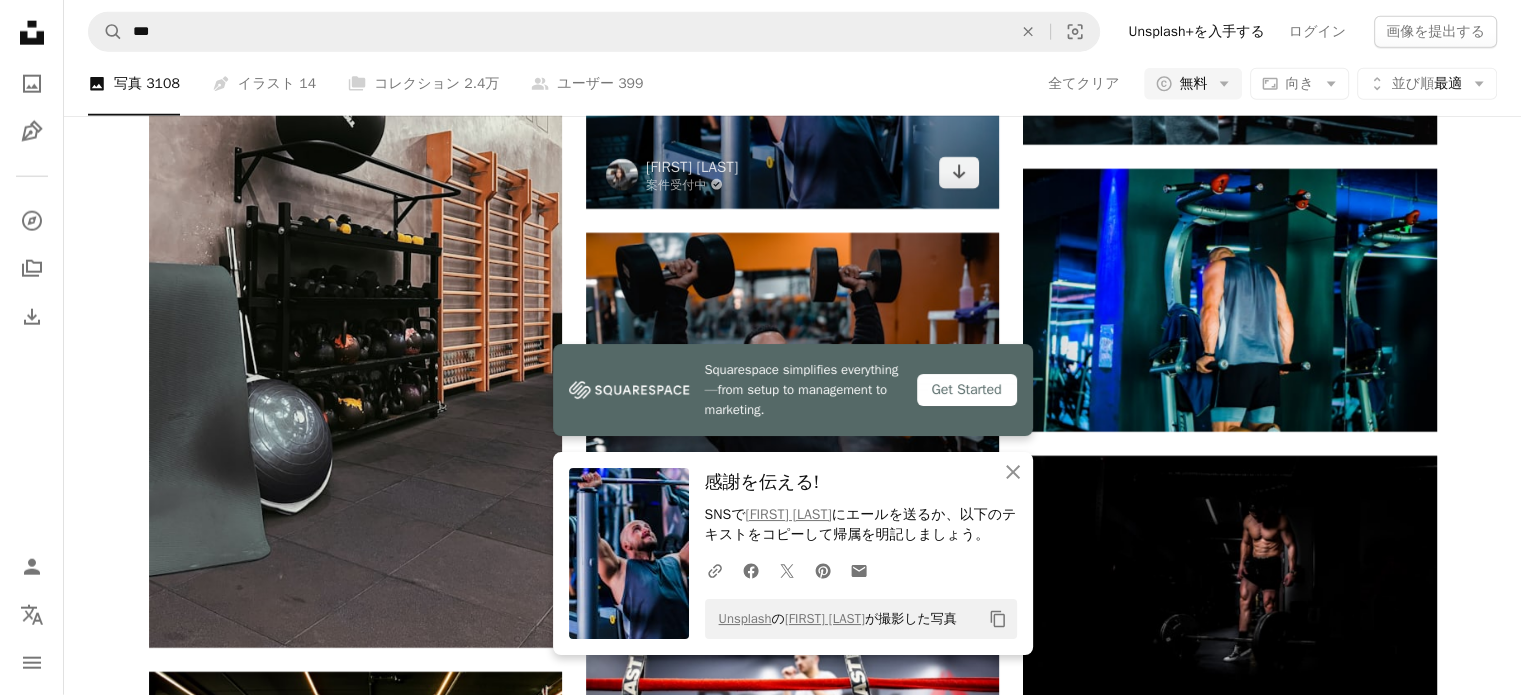 scroll, scrollTop: 20368, scrollLeft: 0, axis: vertical 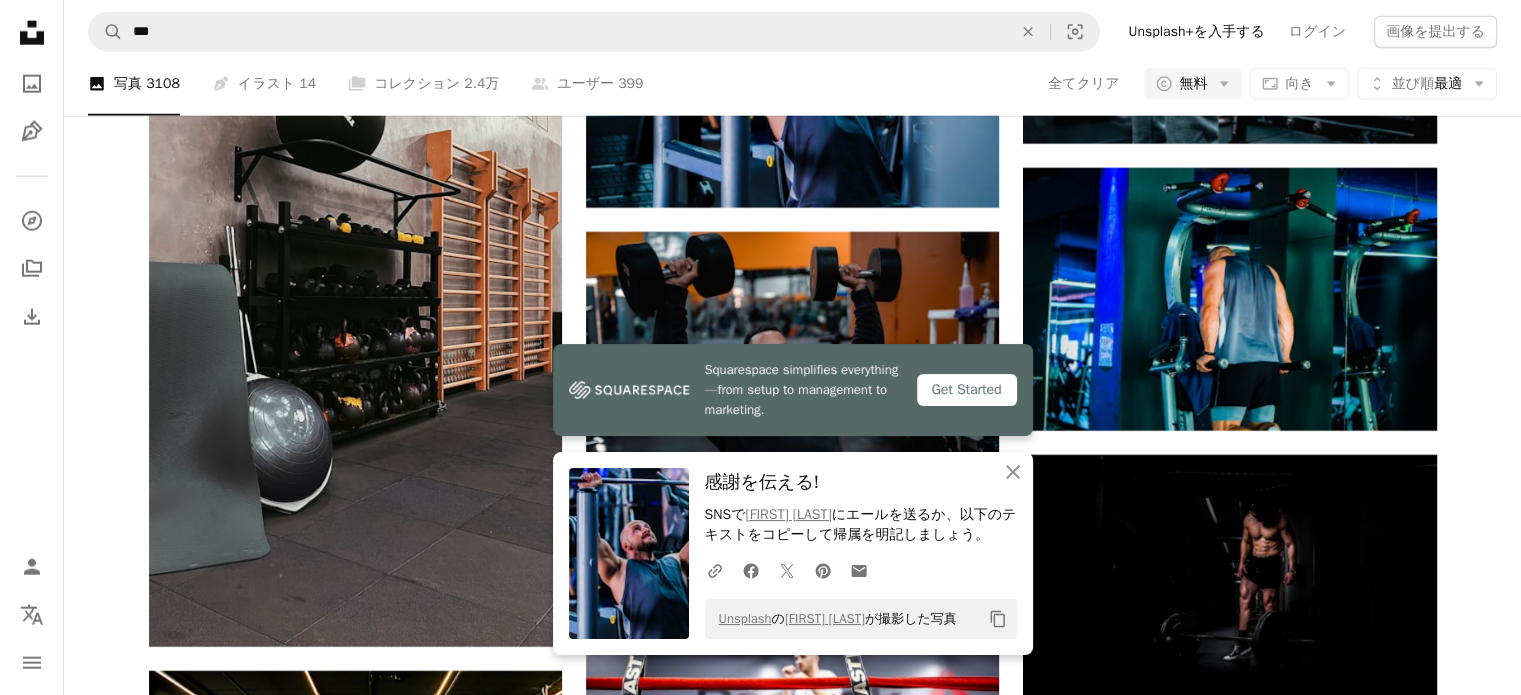 click on "A photo 写真   3108 Pen Tool イラスト   14 A stack of folders コレクション   2.4万 A group of people ユーザー   399 全てクリア A copyright icon © 無料 Arrow down Aspect ratio 向き Arrow down Unfold 並び順  最適 Arrow down Filters フィルター (1)" at bounding box center [792, 84] 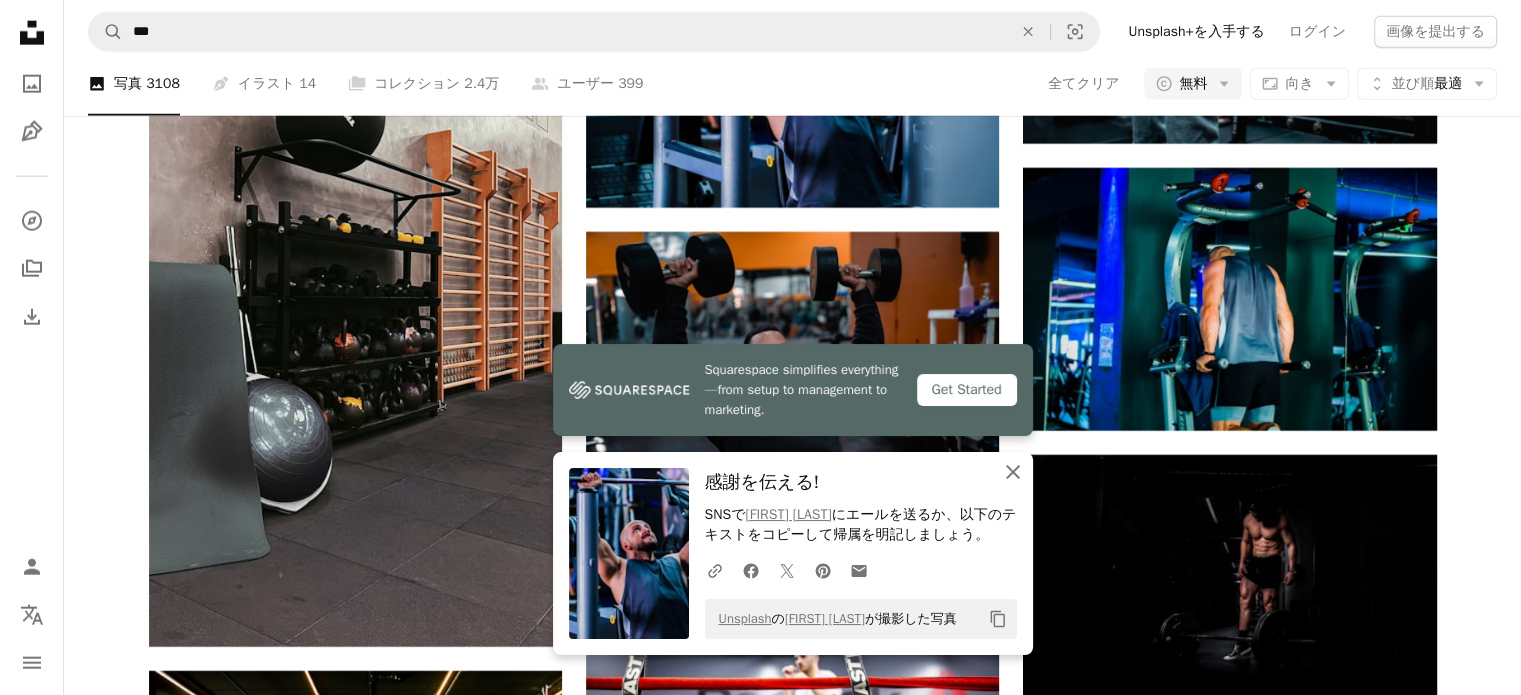 click on "An X shape" 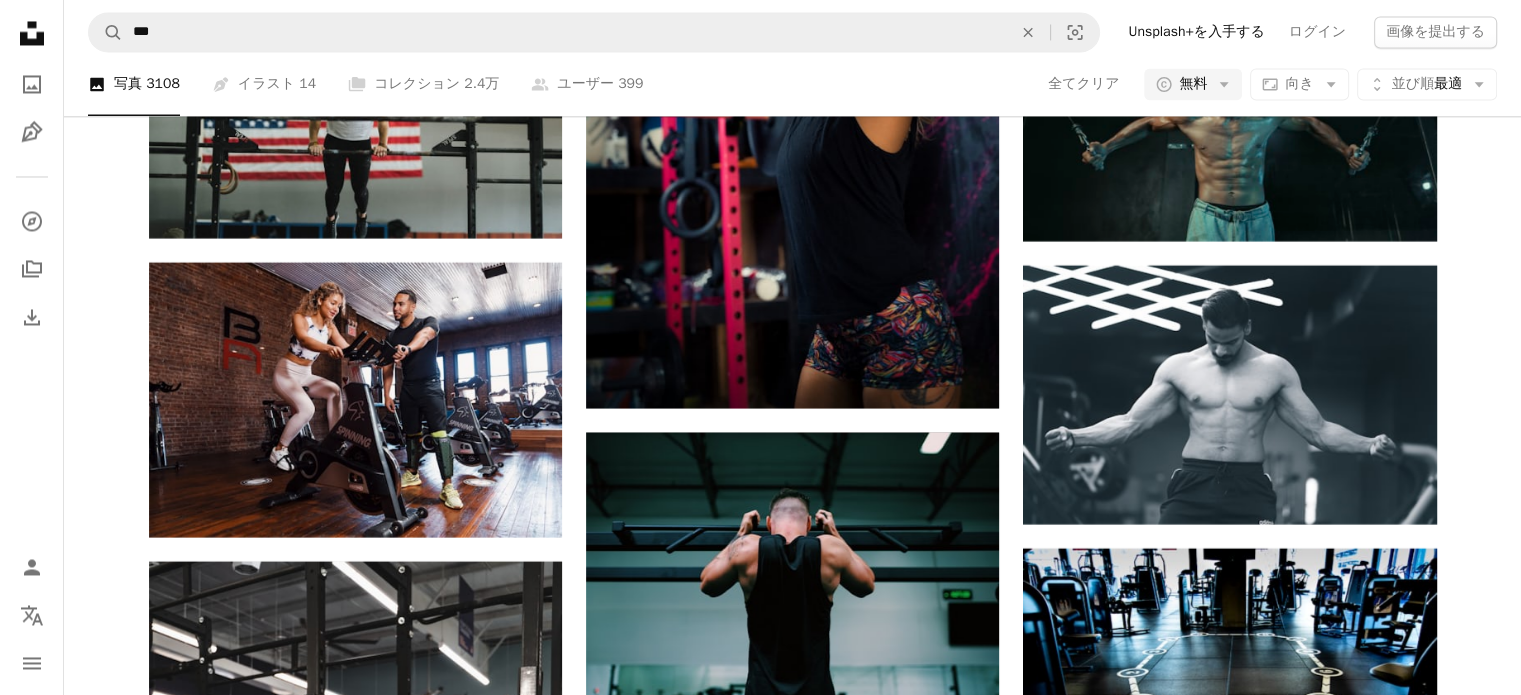 scroll, scrollTop: 26378, scrollLeft: 0, axis: vertical 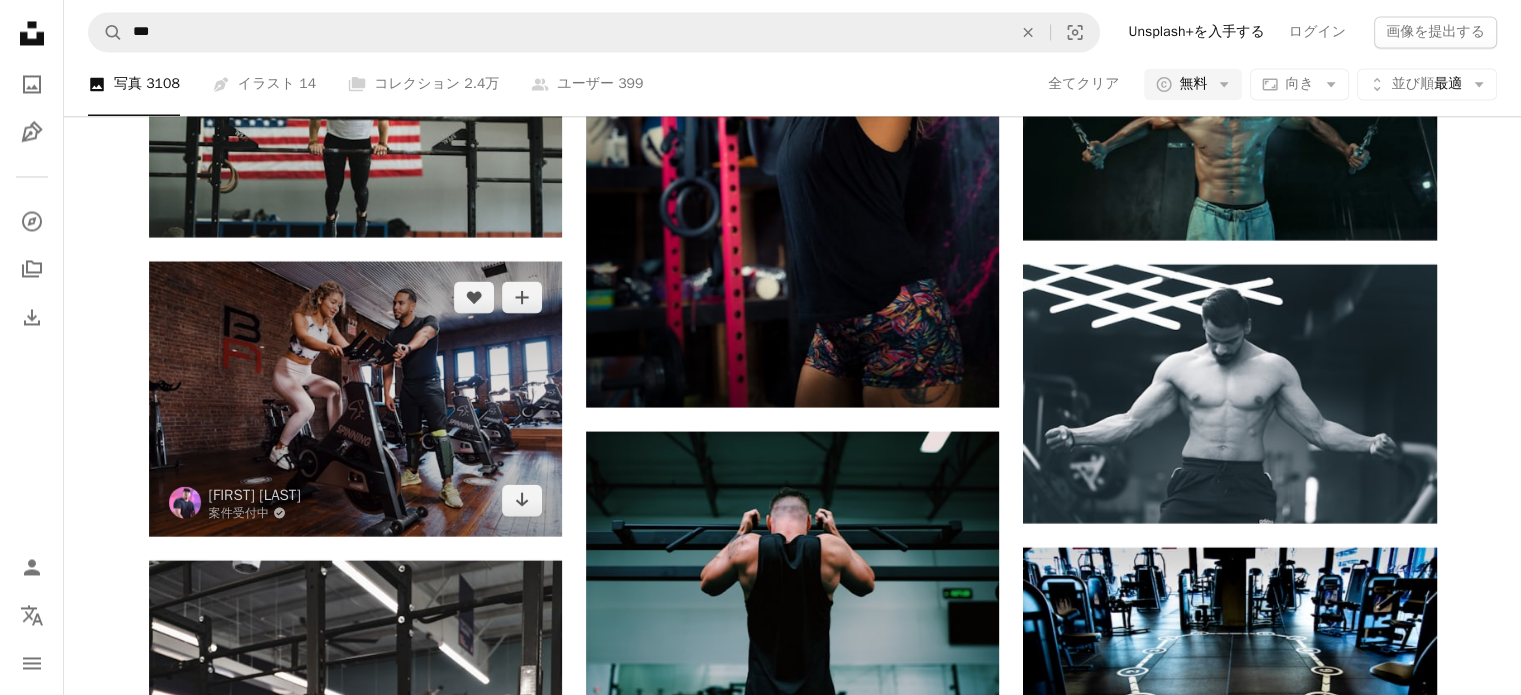 click at bounding box center (355, 398) 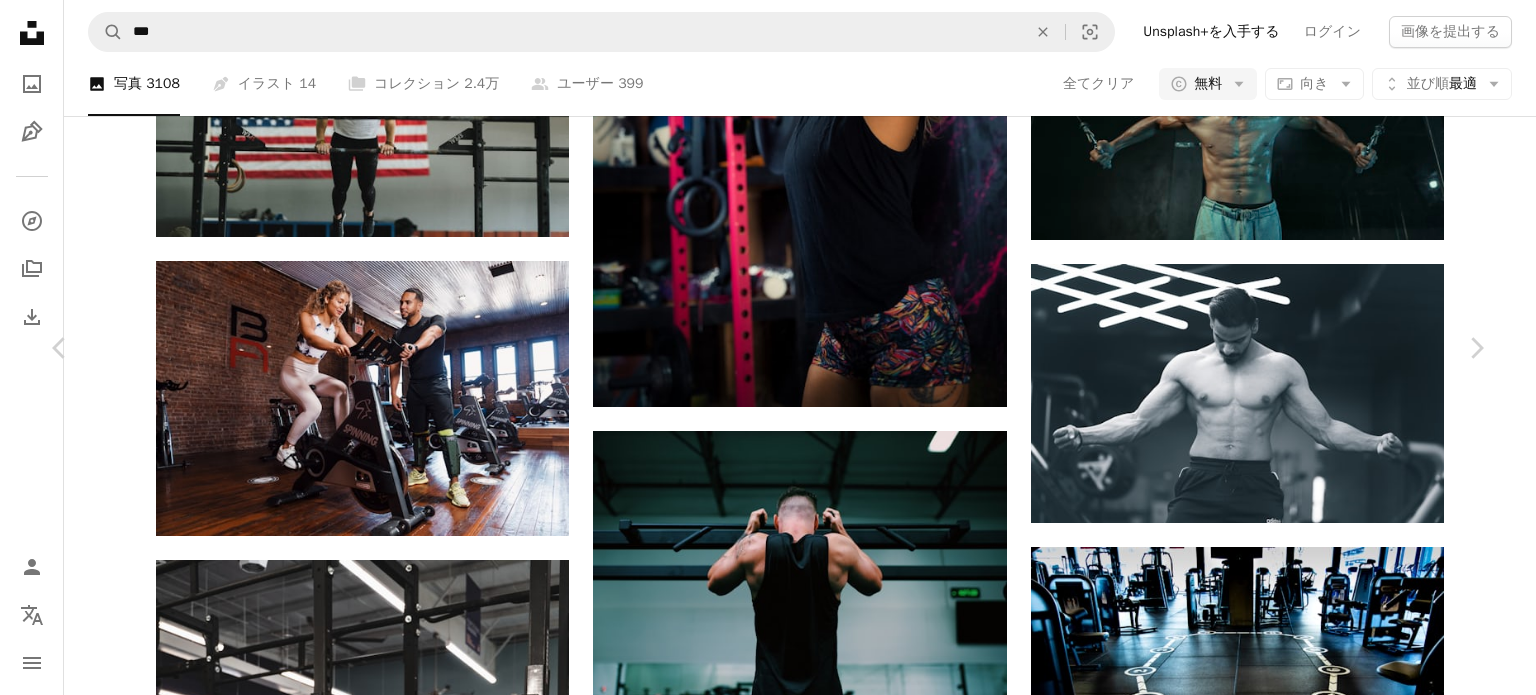 click on "An X shape" at bounding box center [20, 20] 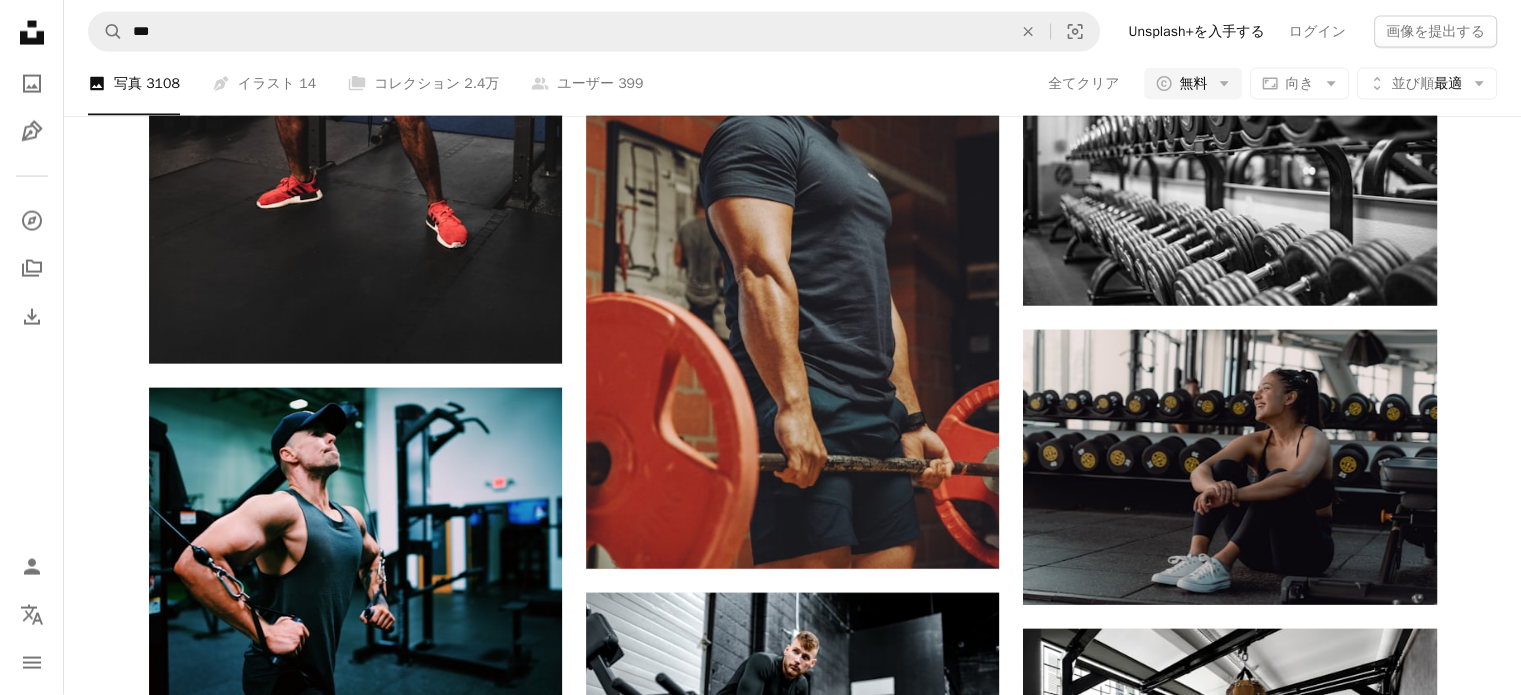 scroll, scrollTop: 27181, scrollLeft: 0, axis: vertical 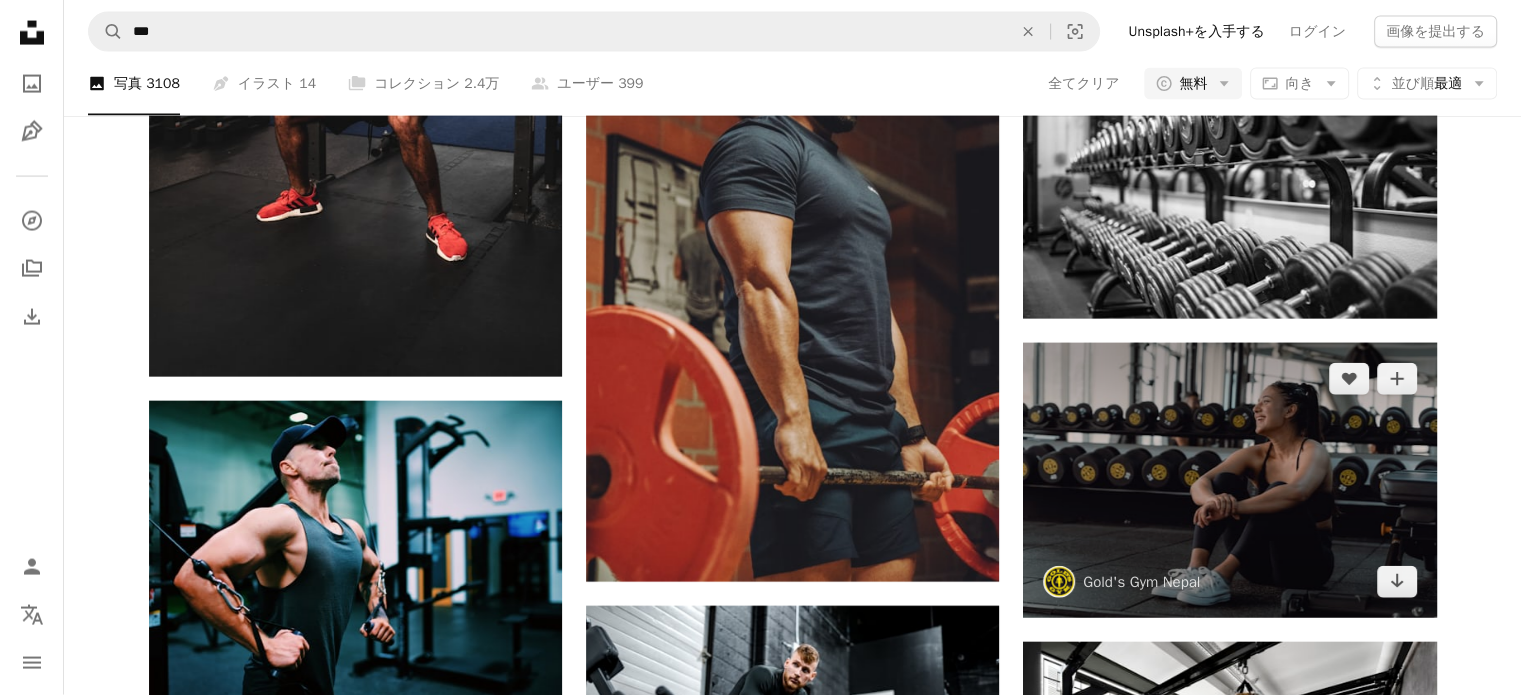 click at bounding box center (1229, 480) 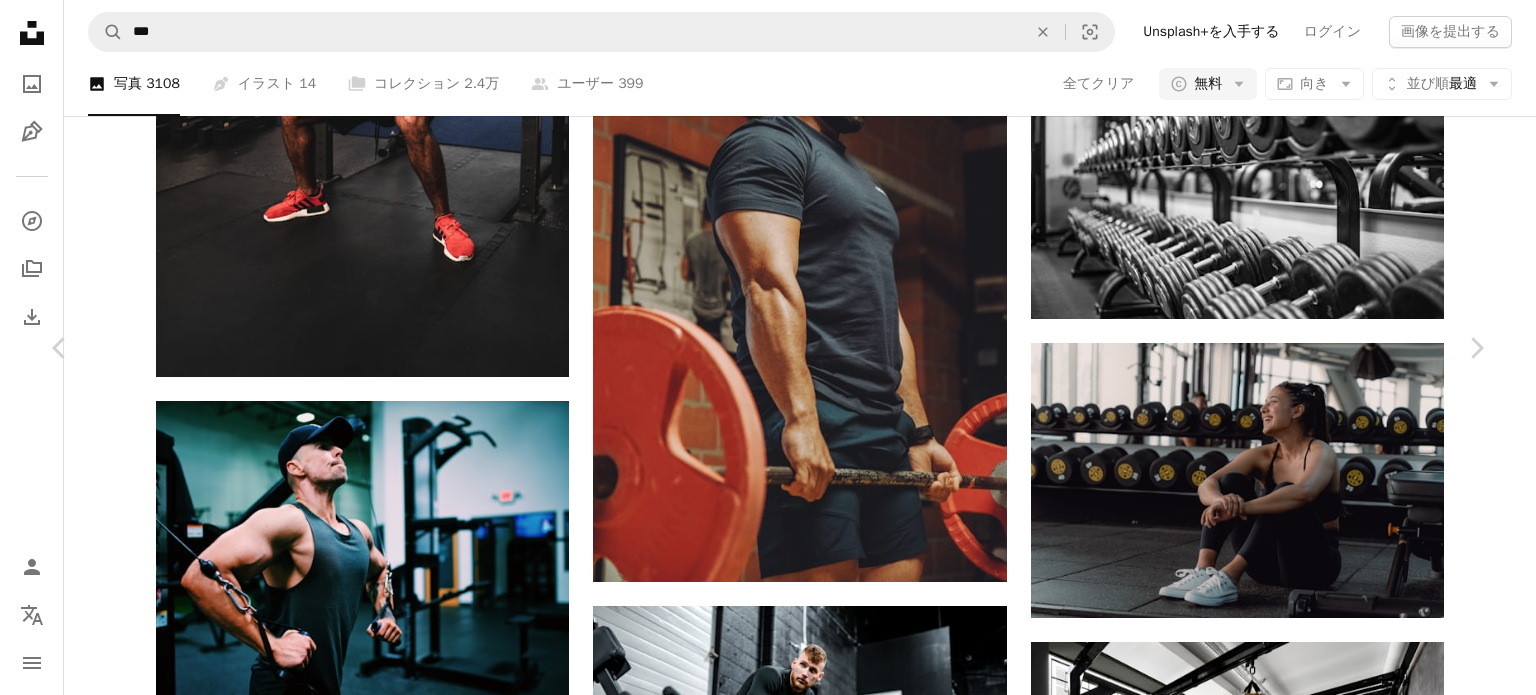 click on "An X shape" at bounding box center (20, 20) 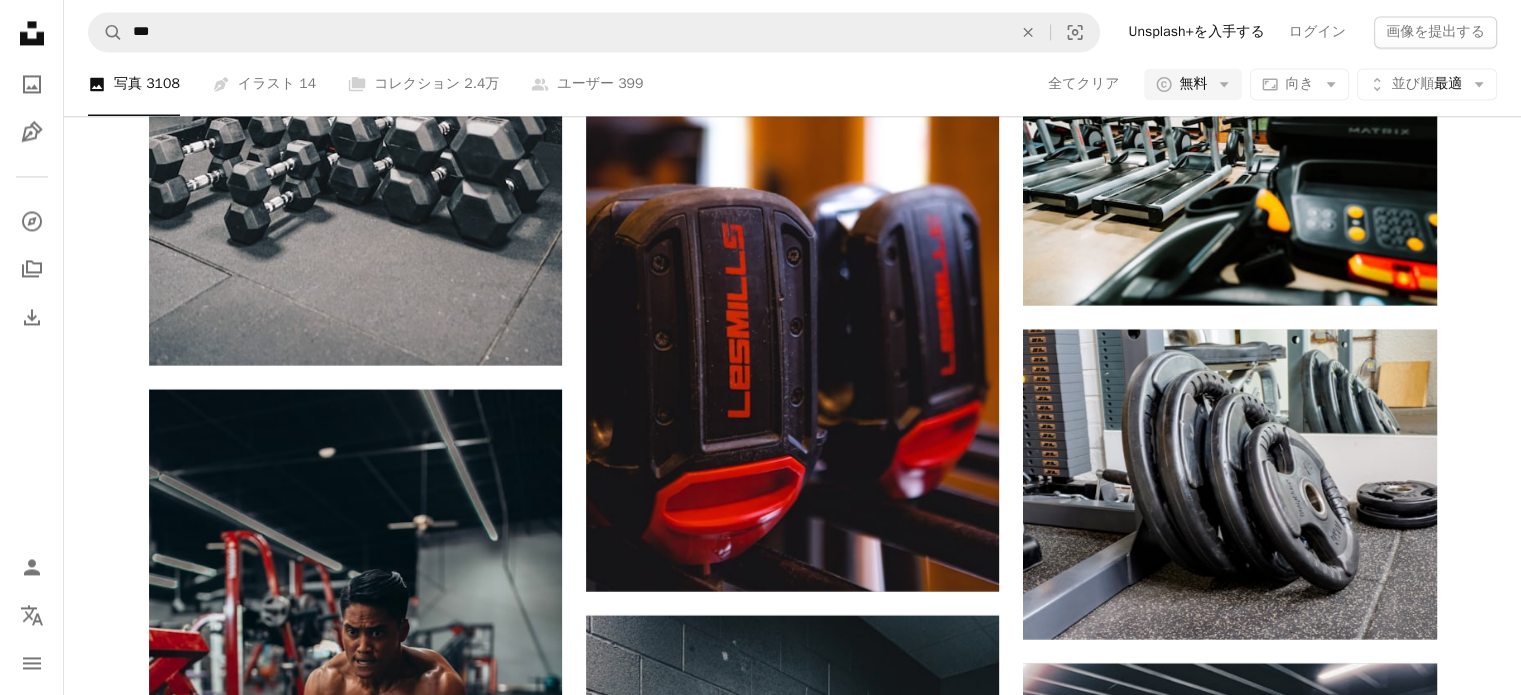 scroll, scrollTop: 41321, scrollLeft: 0, axis: vertical 